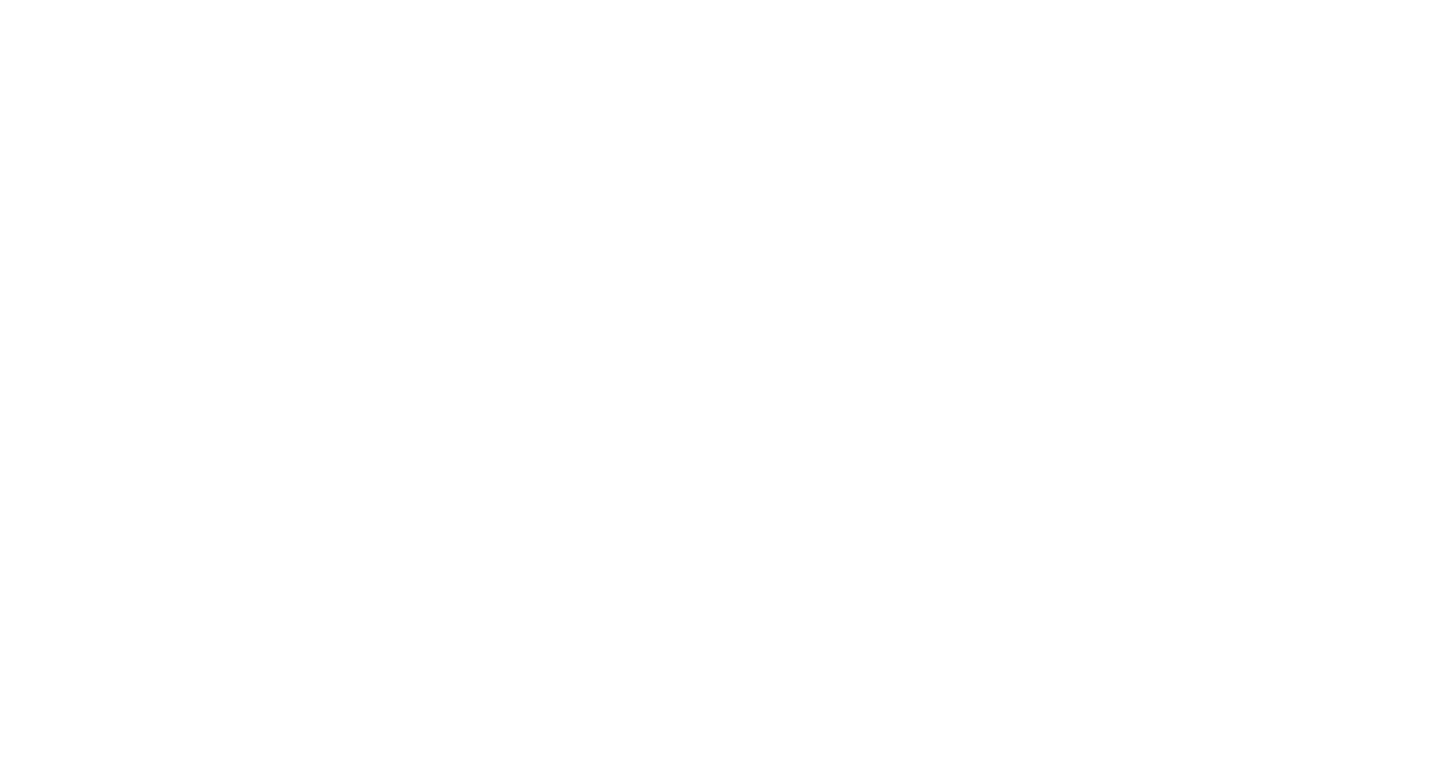 scroll, scrollTop: 0, scrollLeft: 0, axis: both 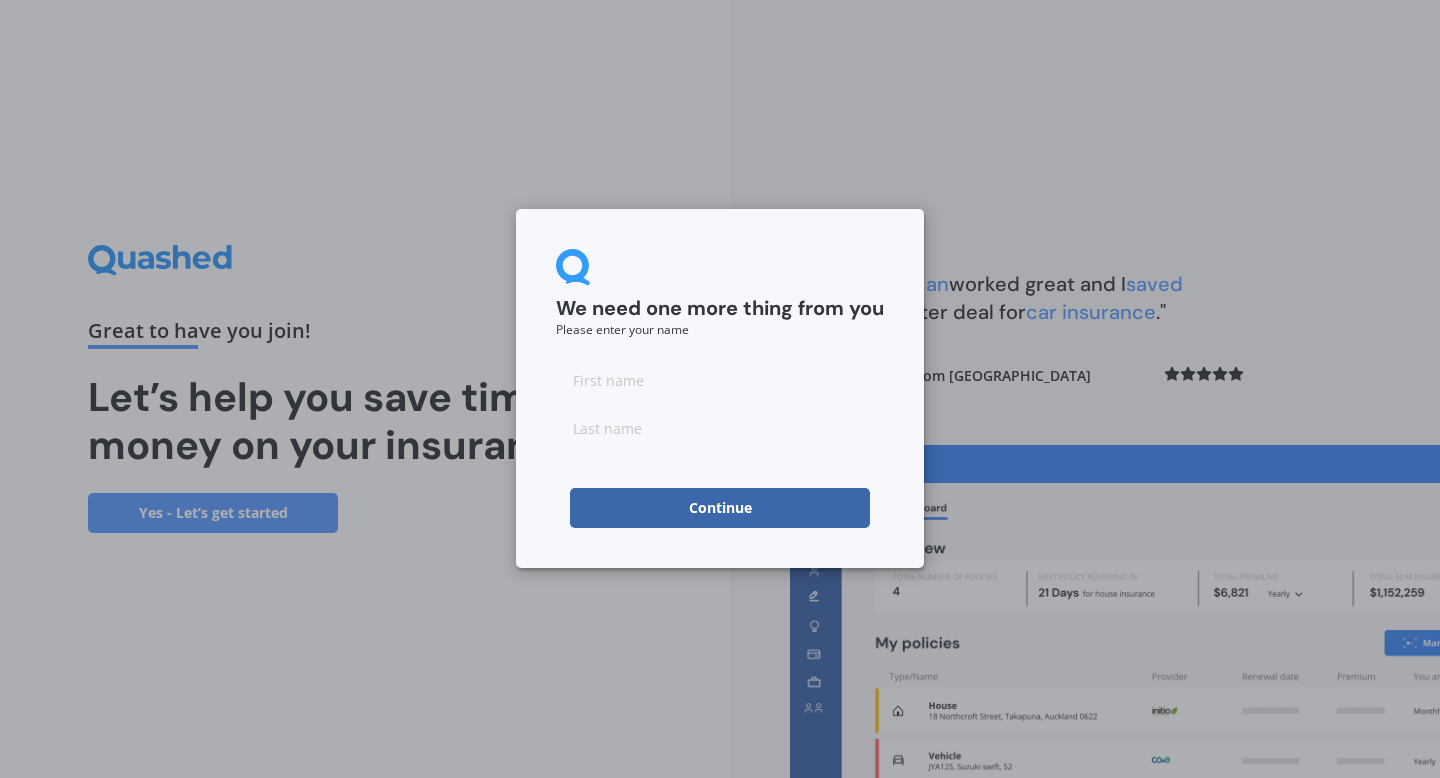 click at bounding box center [720, 380] 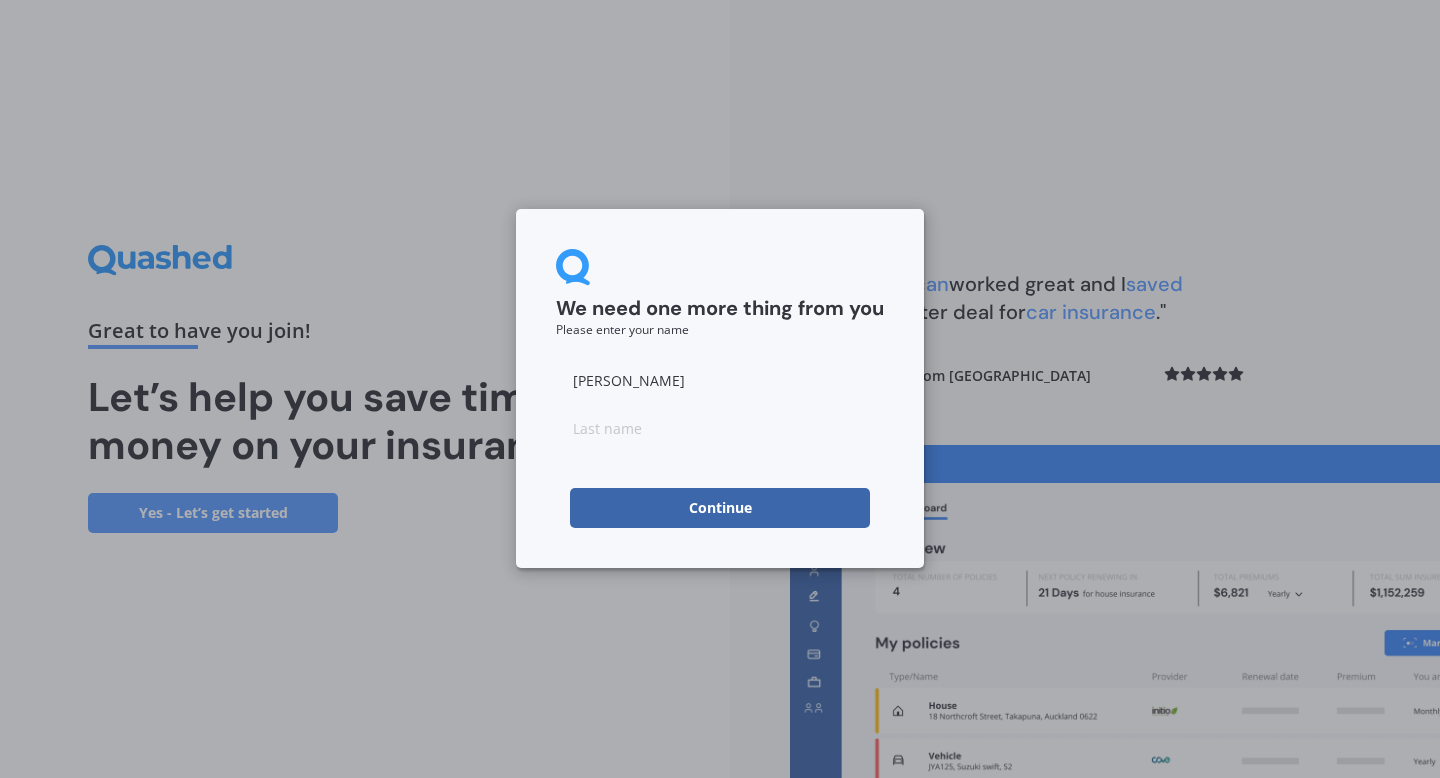type on "[PERSON_NAME]" 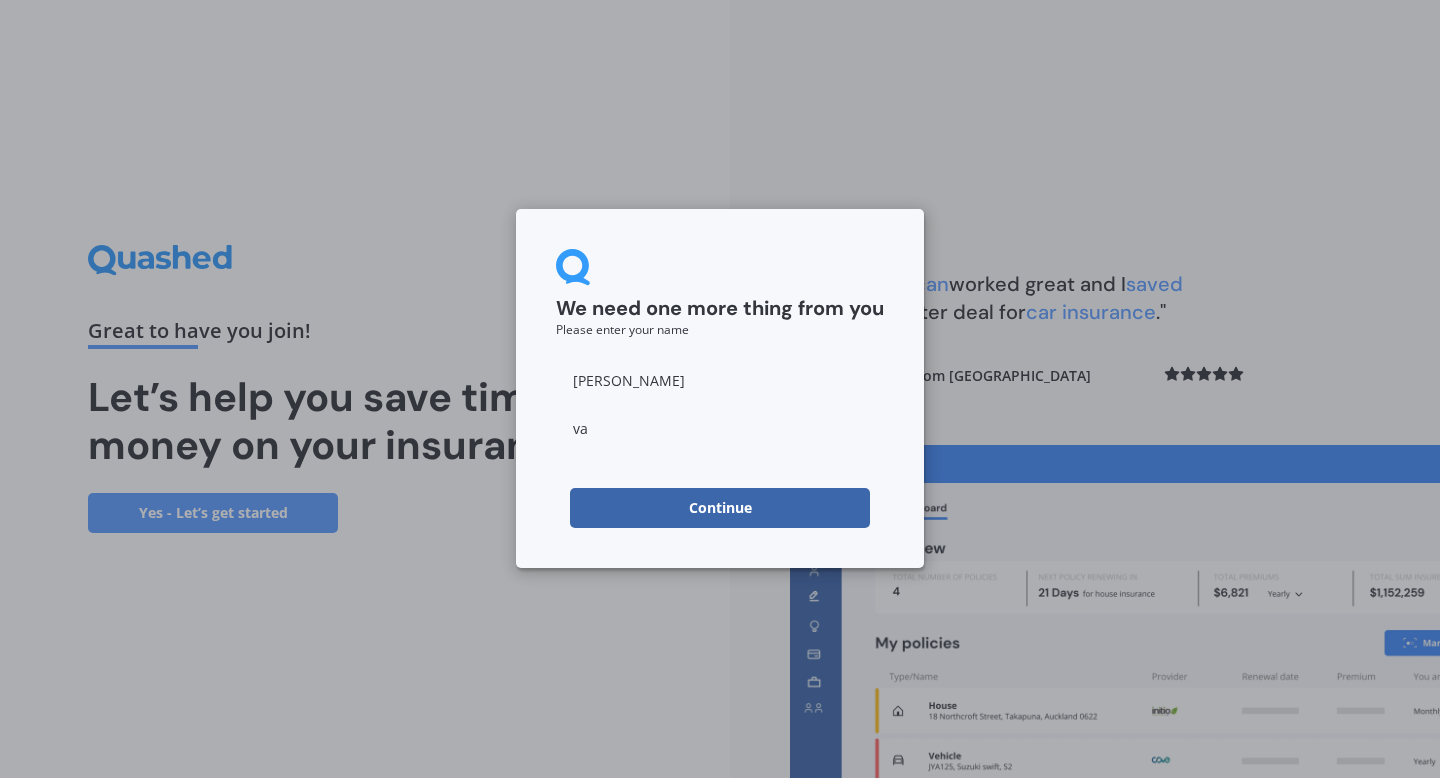 type on "van" 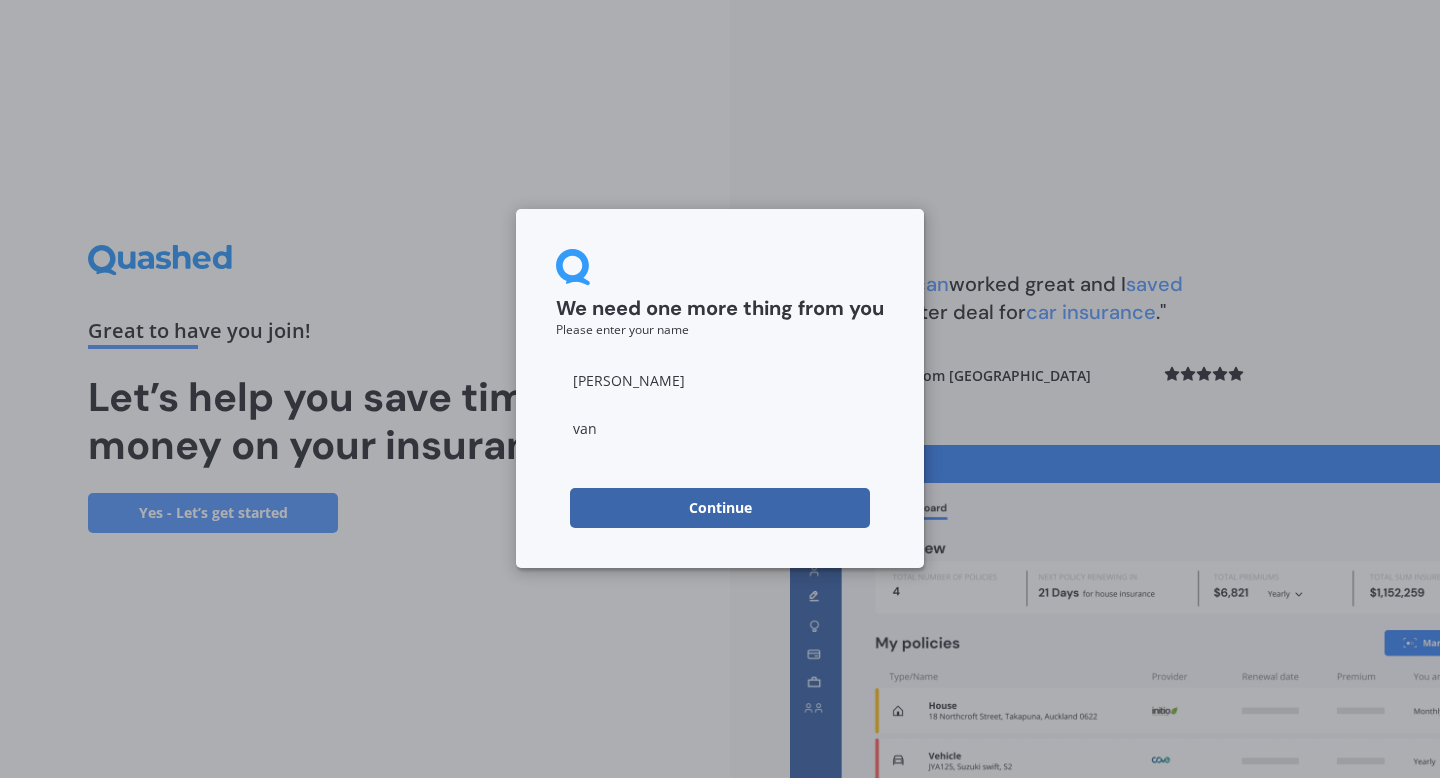 click on "Continue" at bounding box center [720, 508] 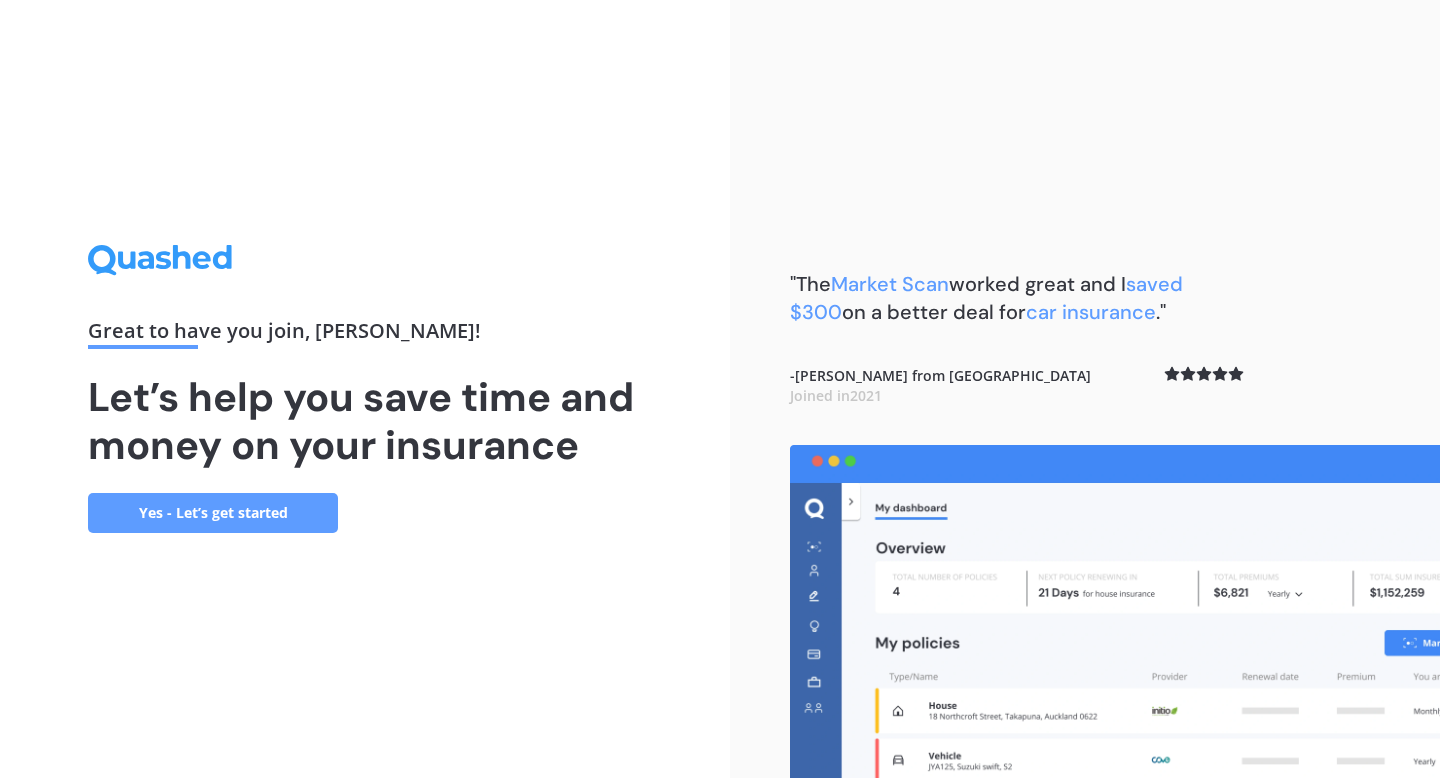 click on "Great to have you join , [PERSON_NAME] ! Let’s help you save time and money on your insurance Yes - Let’s get started" at bounding box center [365, 389] 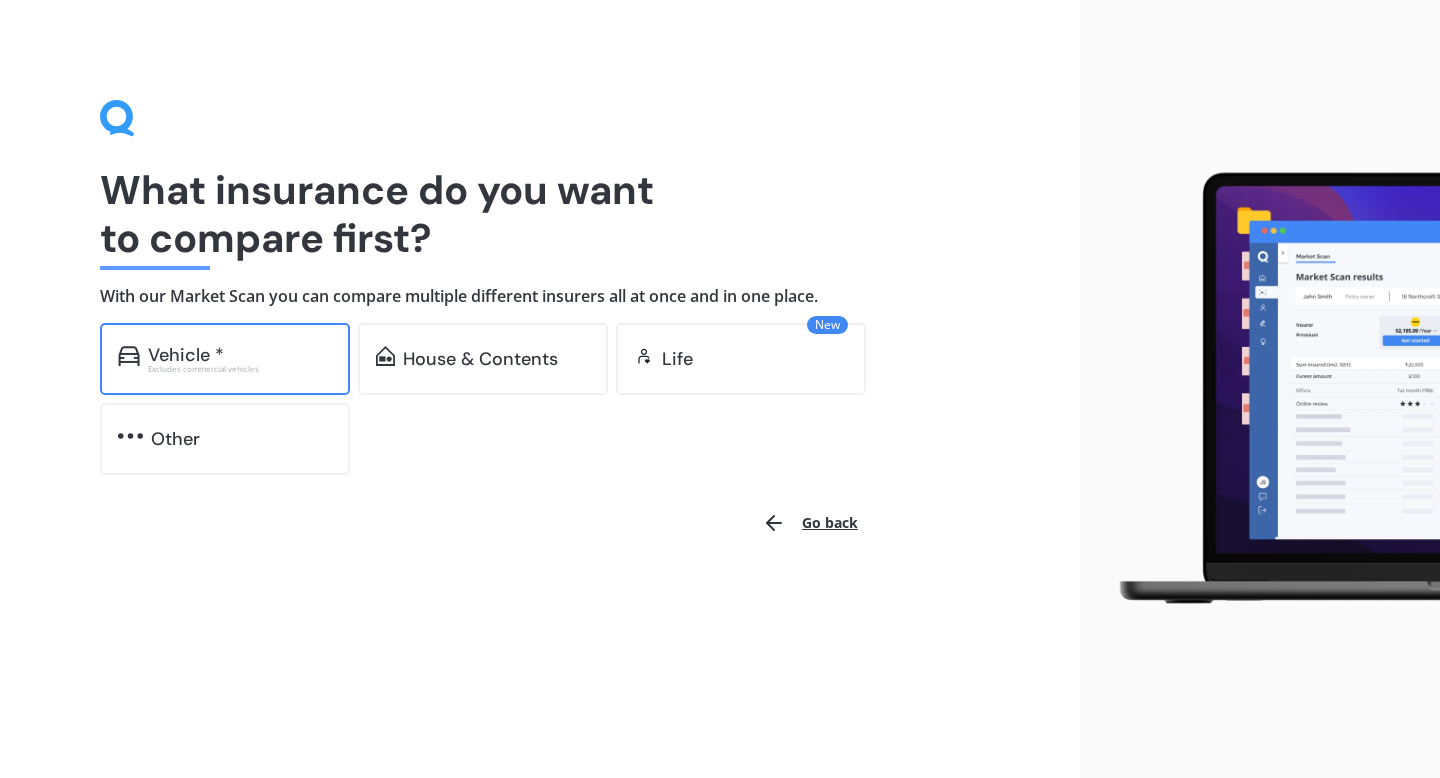 click on "Vehicle *" at bounding box center [186, 355] 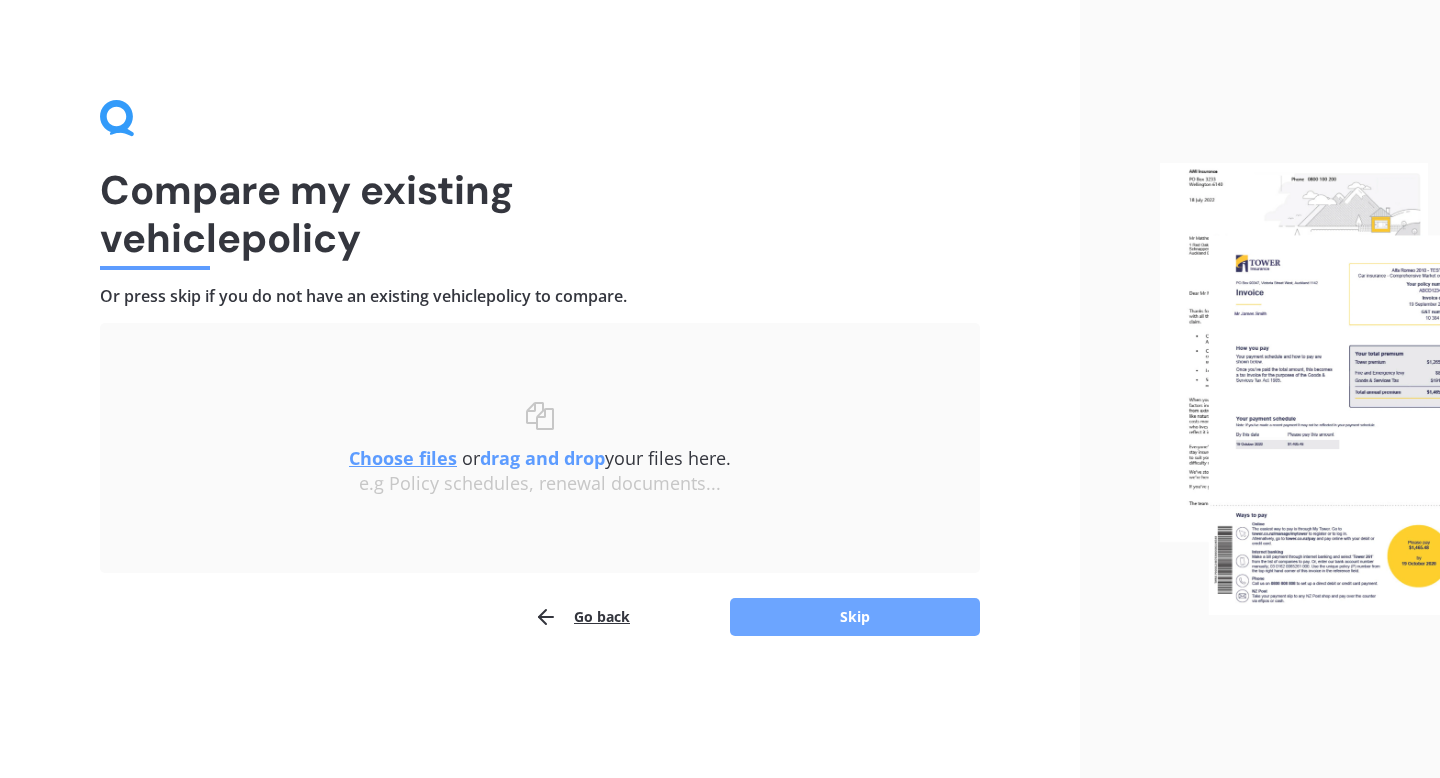 click on "Skip" at bounding box center [855, 617] 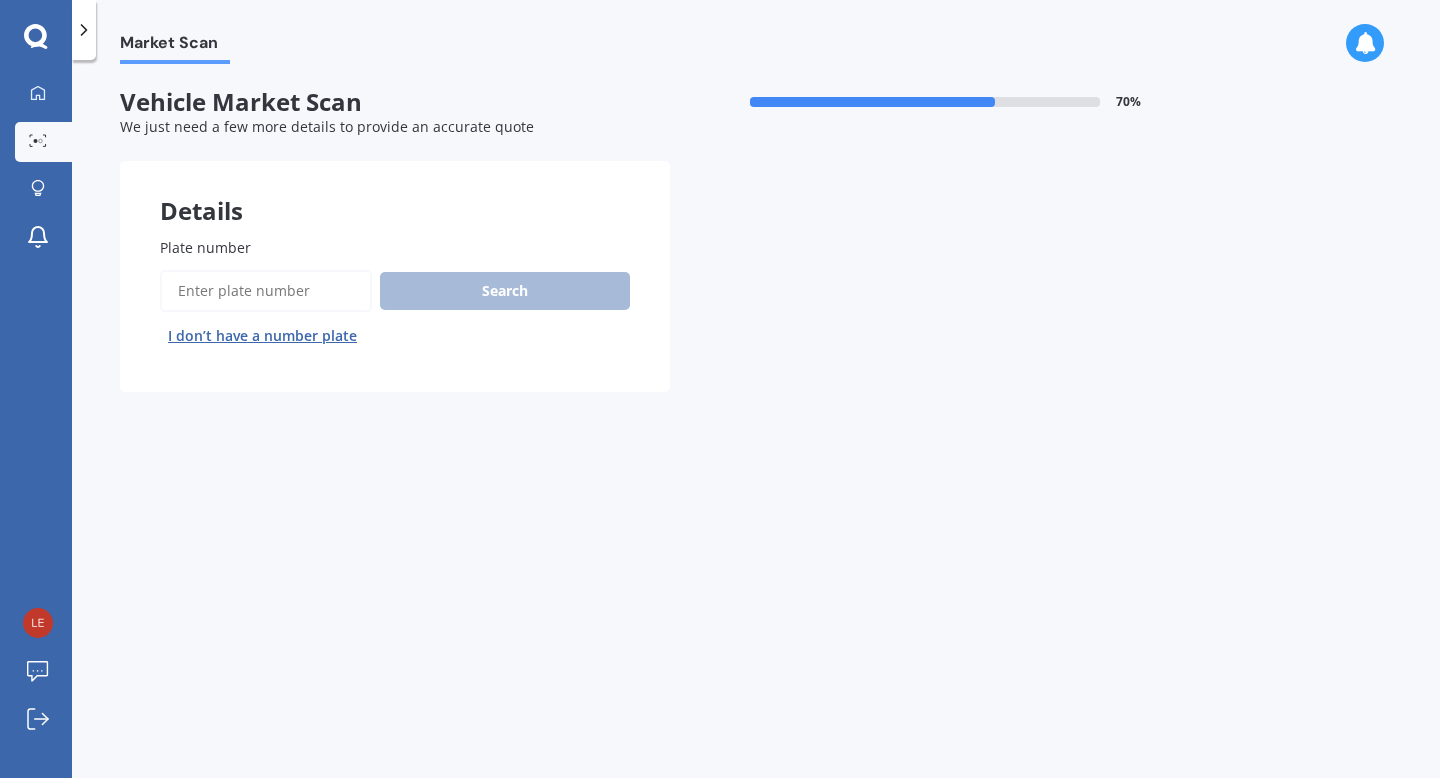 click on "Plate number" at bounding box center (266, 291) 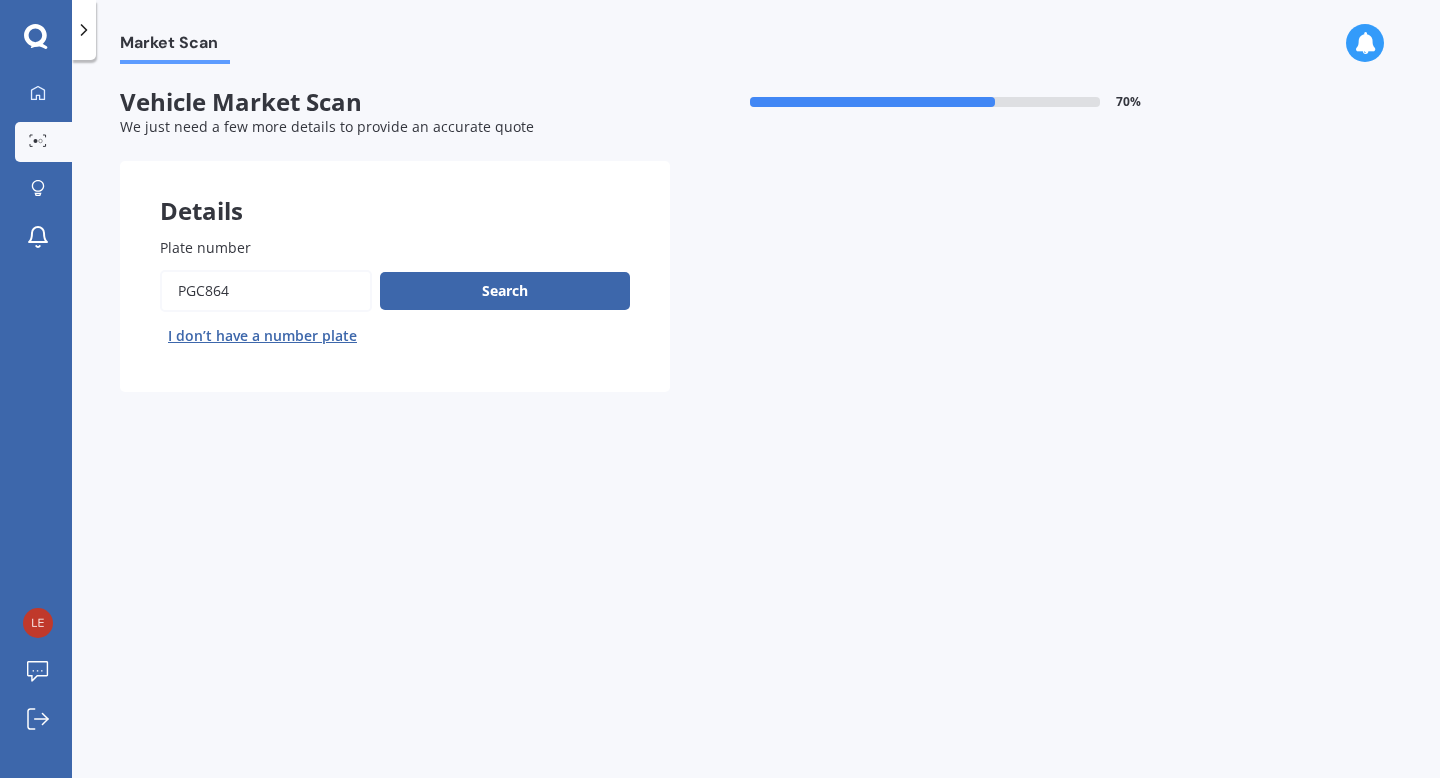 type on "PGC864" 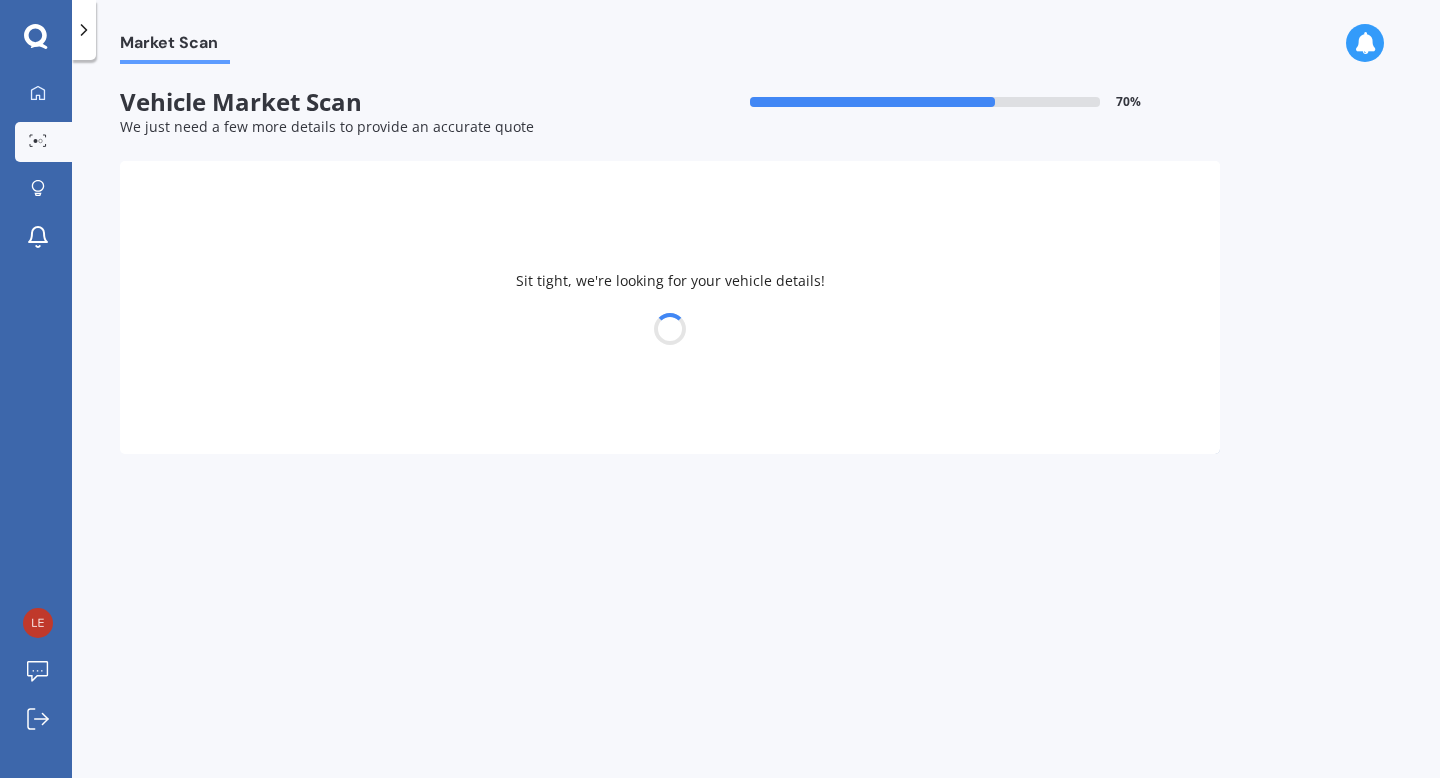 select on "MAZDA" 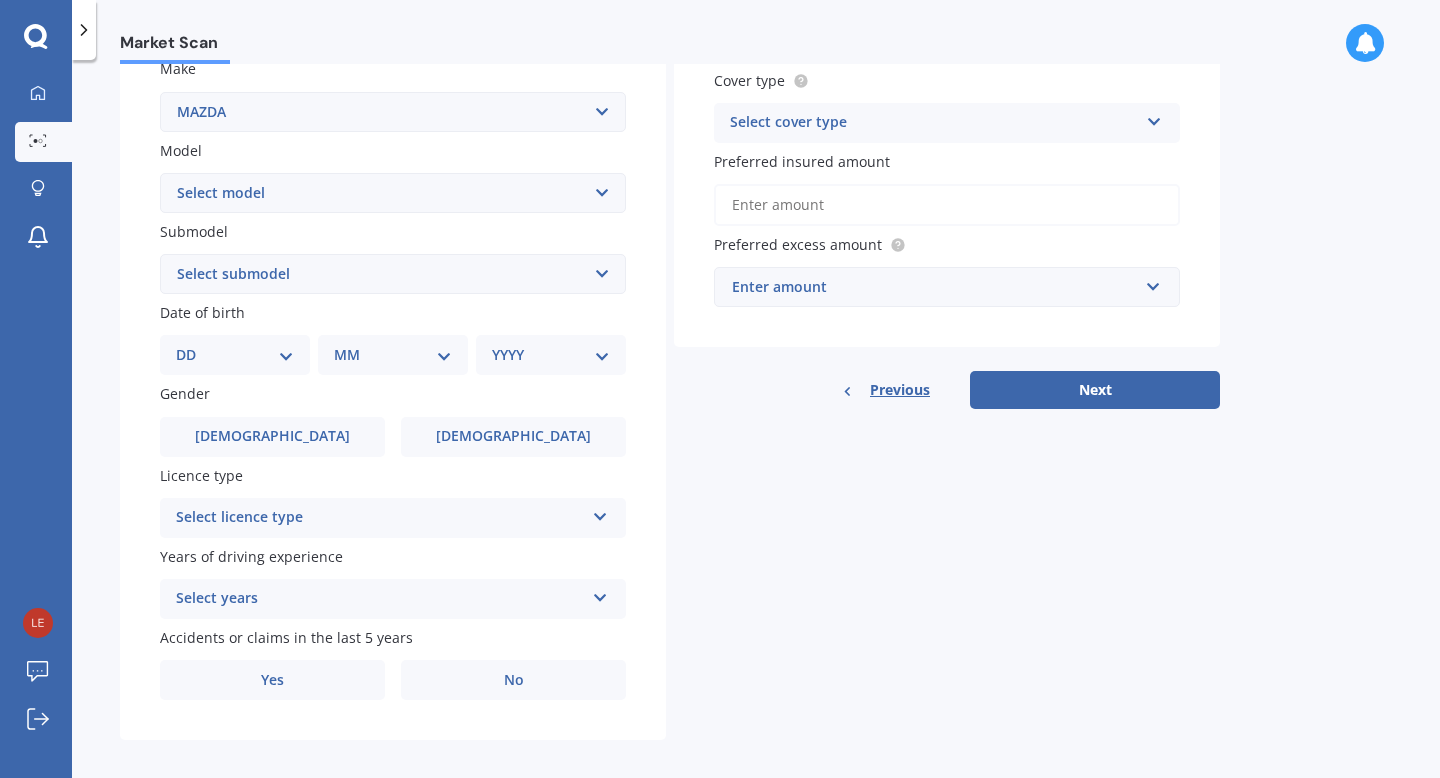 scroll, scrollTop: 350, scrollLeft: 0, axis: vertical 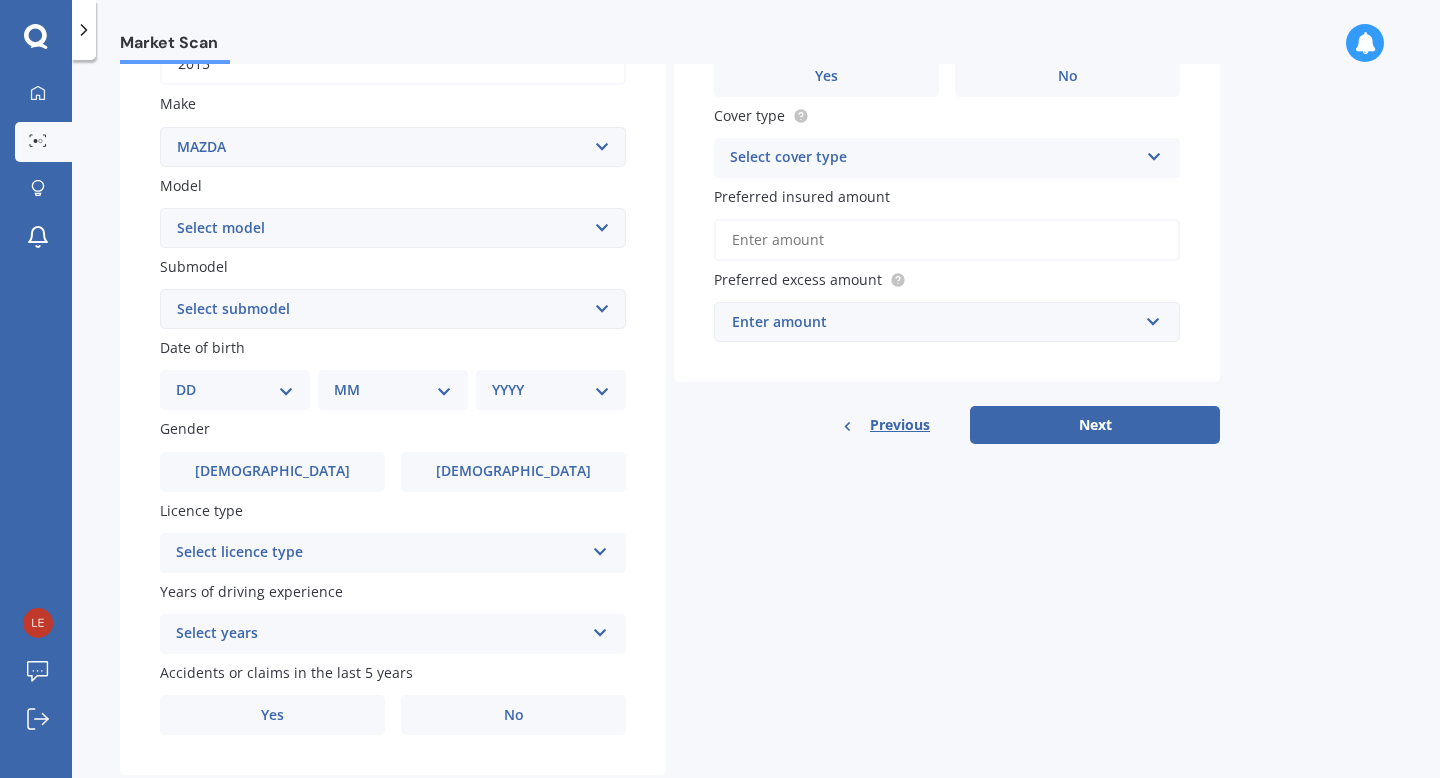 click on "Select model 121 2 3 323 323 / Familia 6 626 929 Atenza Autozam Axela AZ3 B2000 B2200 B2500 B2600 B2600i Biante Bongo Bounty BT50 Capella Cronos CX-30 CX-60 CX-8 CX-80 CX3 CX30 CX5 CX7 CX8 CX9 Demio E1800 Van E2000 E2200 Vans E2500 E2500 Van E3000 E4100 Efini Etude Eunos Familia [PERSON_NAME] Levante [PERSON_NAME] Millenia MPV MS6 MS8 MS9 MX-3 MX-30 MX-5 MX-6 Neo Persona Premacy Presseo Proceed Revue Rotary RX7 RX8 Sapporo Sentia T2000 T2600 T3000 T3500 T4000 T4100 T4600 Titan 1.5/2.0 Tonnes Titan 5 Tonne Tribute Verisa" at bounding box center (393, 228) 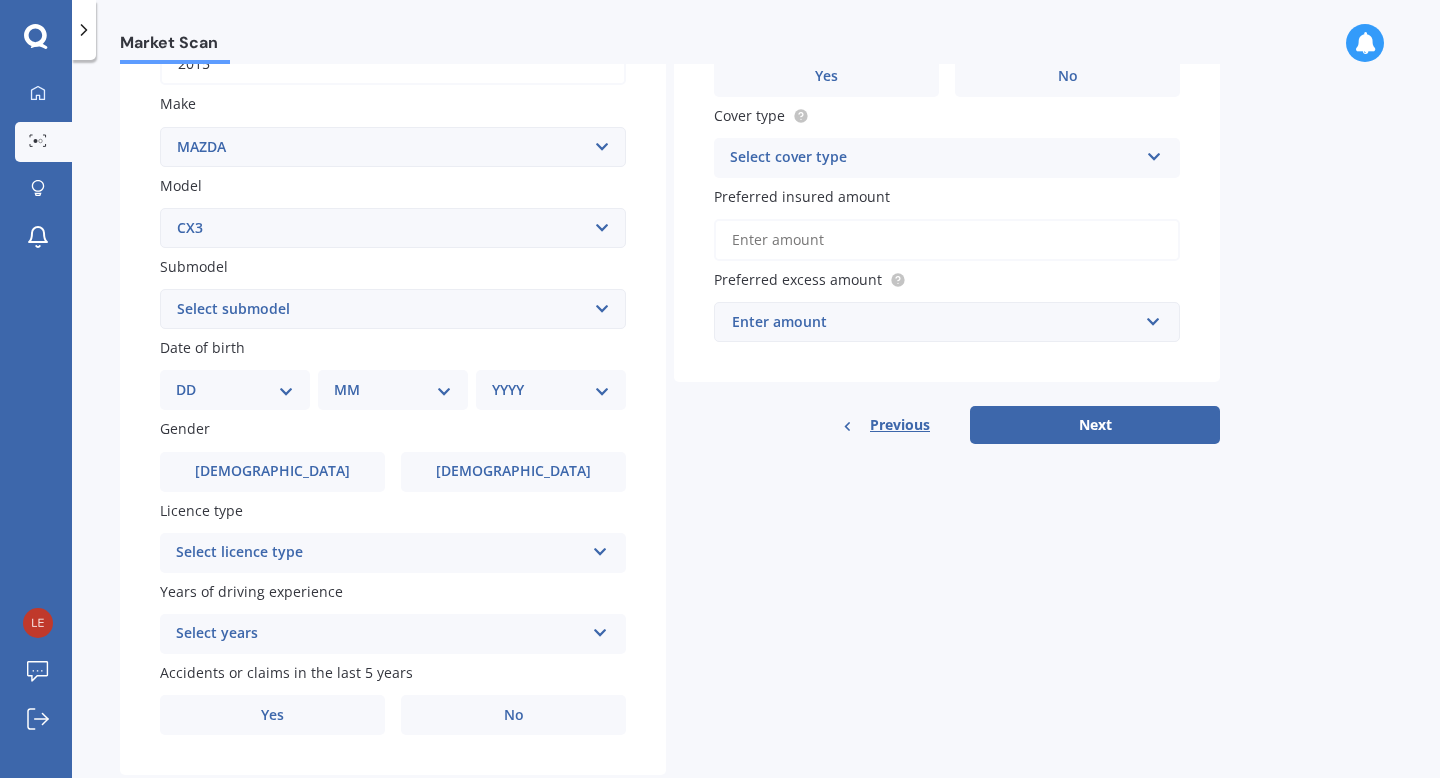 click on "Select submodel" at bounding box center [393, 309] 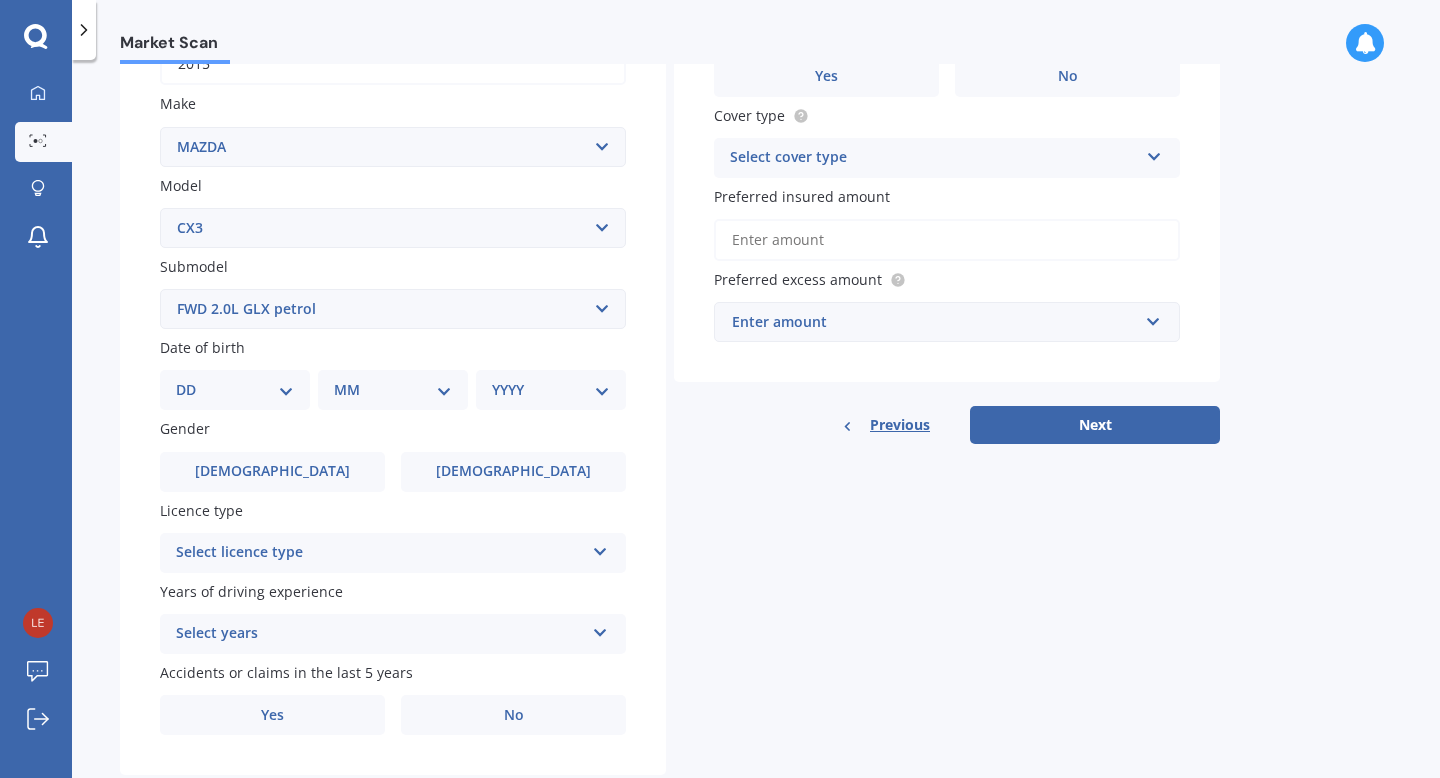 click on "DD 01 02 03 04 05 06 07 08 09 10 11 12 13 14 15 16 17 18 19 20 21 22 23 24 25 26 27 28 29 30 31" at bounding box center [235, 390] 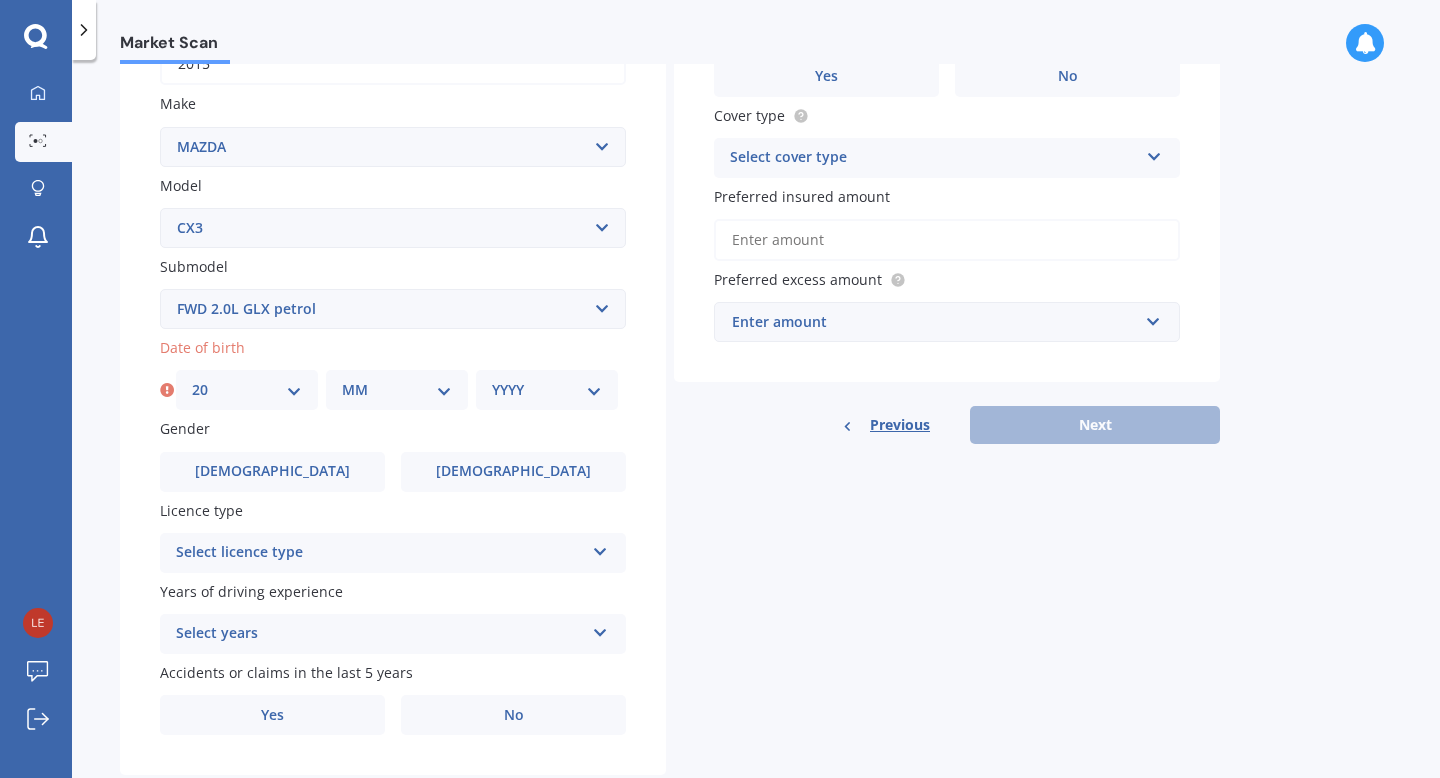 click on "MM 01 02 03 04 05 06 07 08 09 10 11 12" at bounding box center [397, 390] 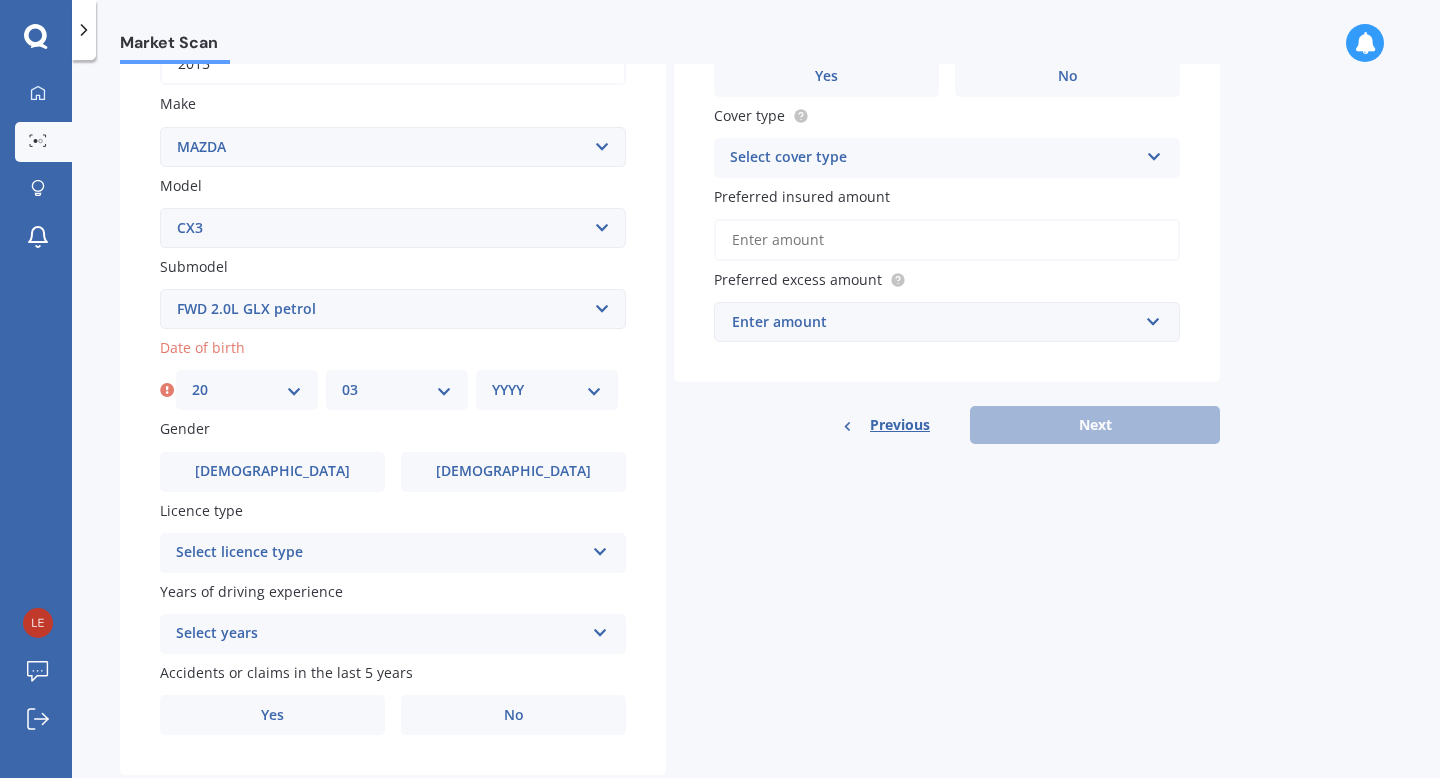 click on "YYYY 2025 2024 2023 2022 2021 2020 2019 2018 2017 2016 2015 2014 2013 2012 2011 2010 2009 2008 2007 2006 2005 2004 2003 2002 2001 2000 1999 1998 1997 1996 1995 1994 1993 1992 1991 1990 1989 1988 1987 1986 1985 1984 1983 1982 1981 1980 1979 1978 1977 1976 1975 1974 1973 1972 1971 1970 1969 1968 1967 1966 1965 1964 1963 1962 1961 1960 1959 1958 1957 1956 1955 1954 1953 1952 1951 1950 1949 1948 1947 1946 1945 1944 1943 1942 1941 1940 1939 1938 1937 1936 1935 1934 1933 1932 1931 1930 1929 1928 1927 1926" at bounding box center (547, 390) 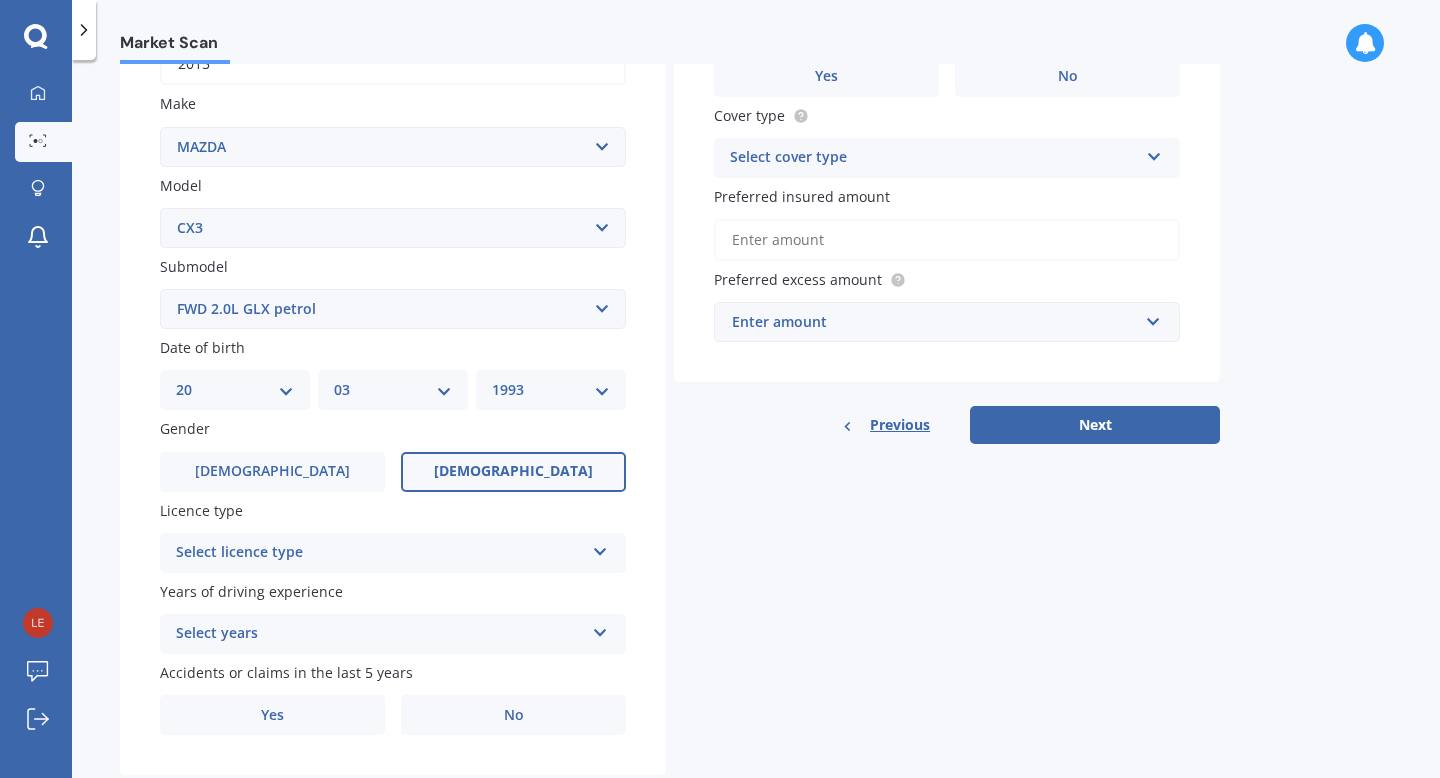 click on "[DEMOGRAPHIC_DATA]" at bounding box center [513, 472] 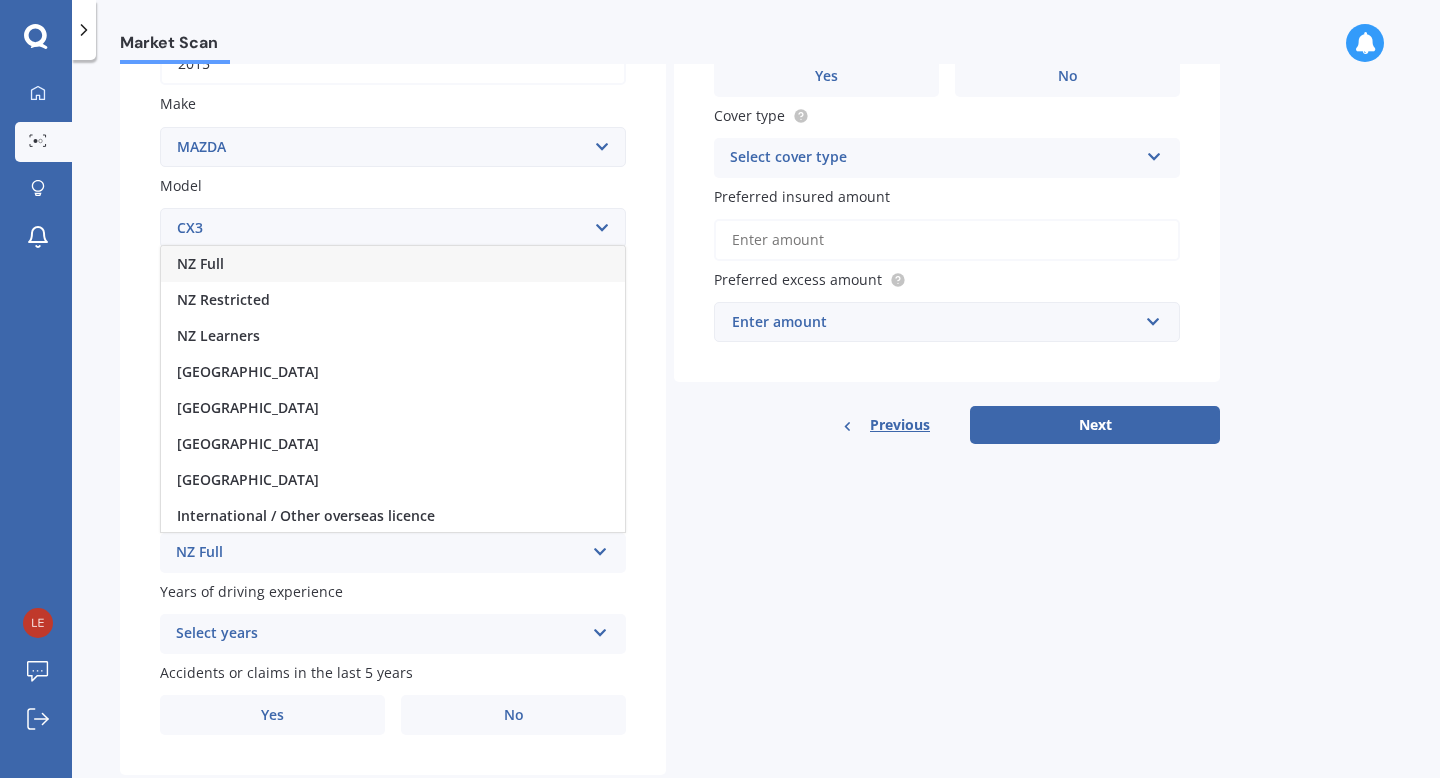 click on "NZ Full" at bounding box center (393, 264) 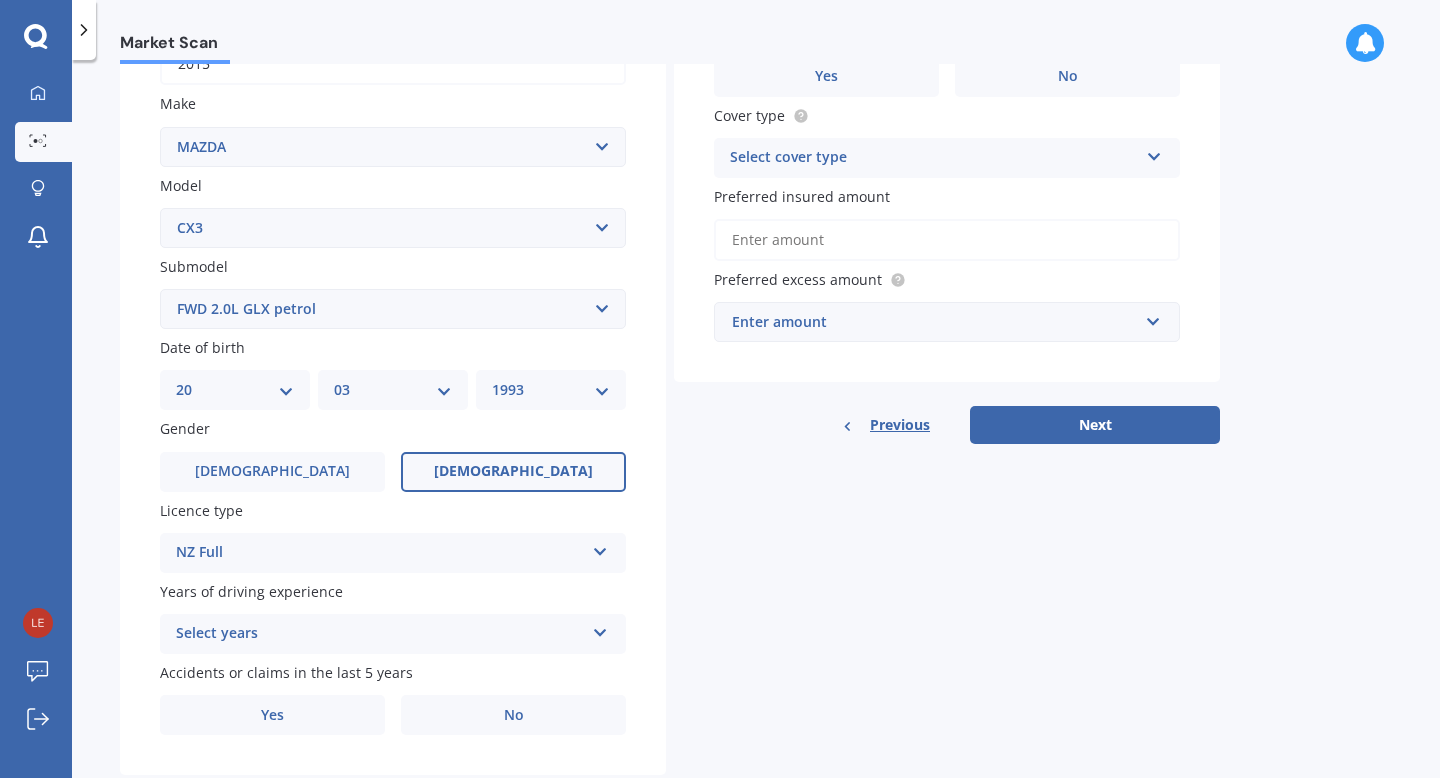 click on "Select years" at bounding box center [380, 634] 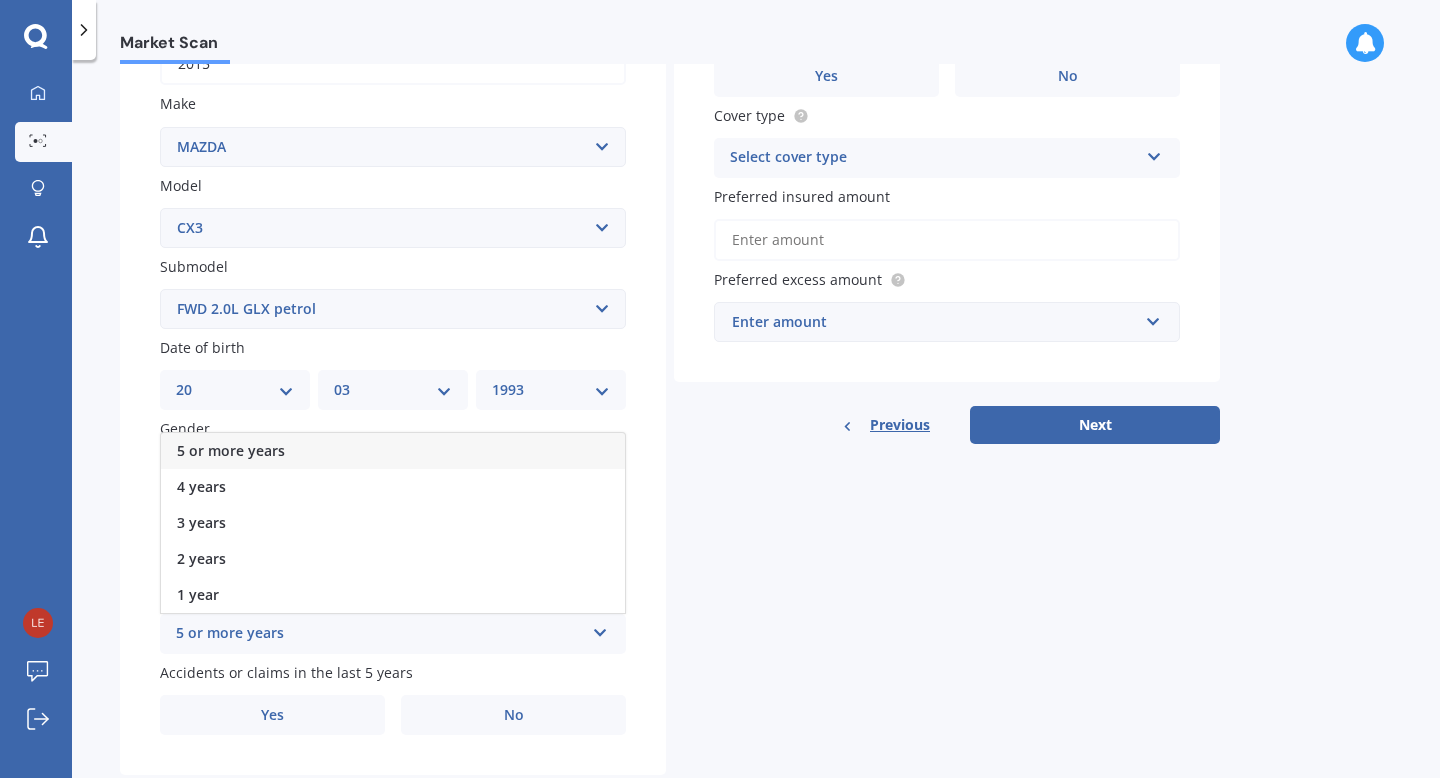 click on "5 or more years" at bounding box center (393, 451) 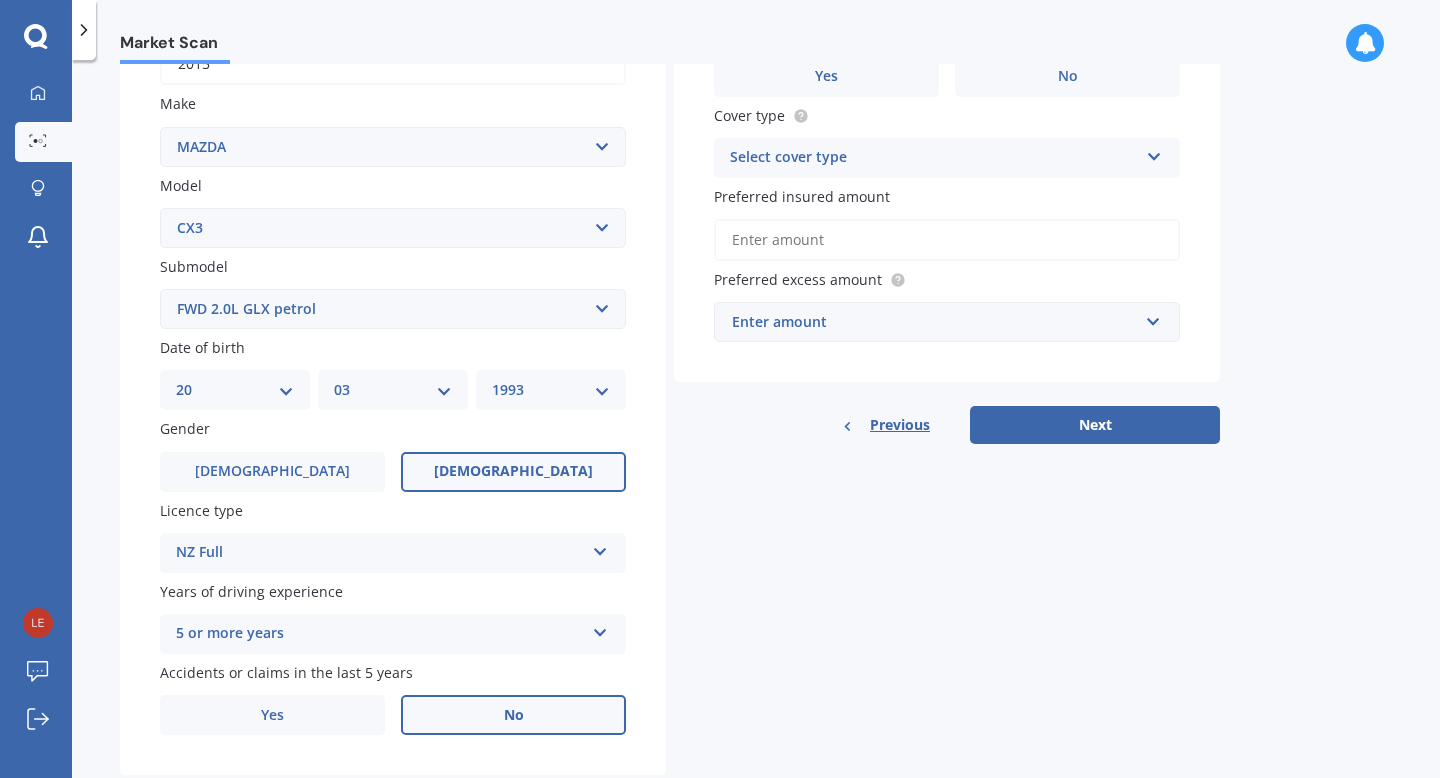 click on "No" at bounding box center (513, 715) 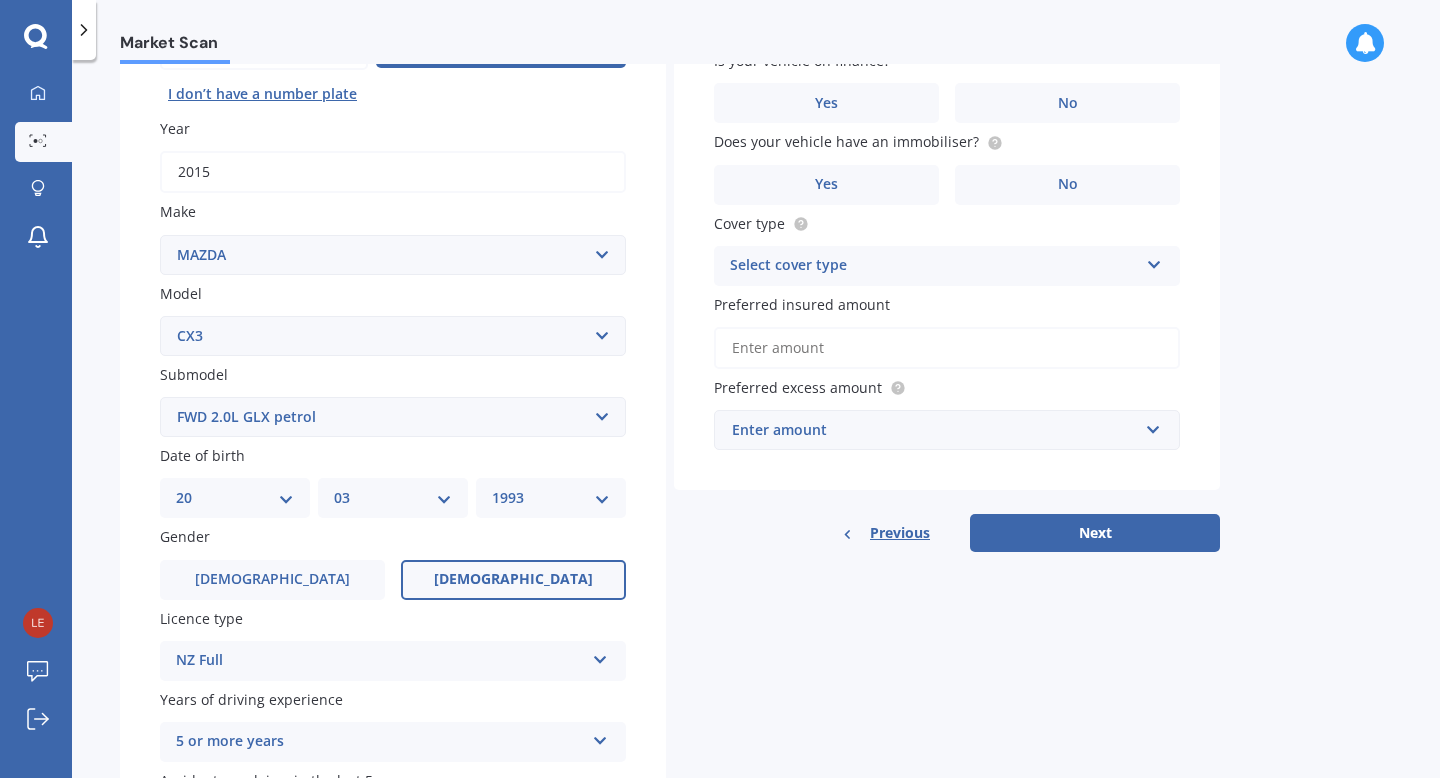 scroll, scrollTop: 0, scrollLeft: 0, axis: both 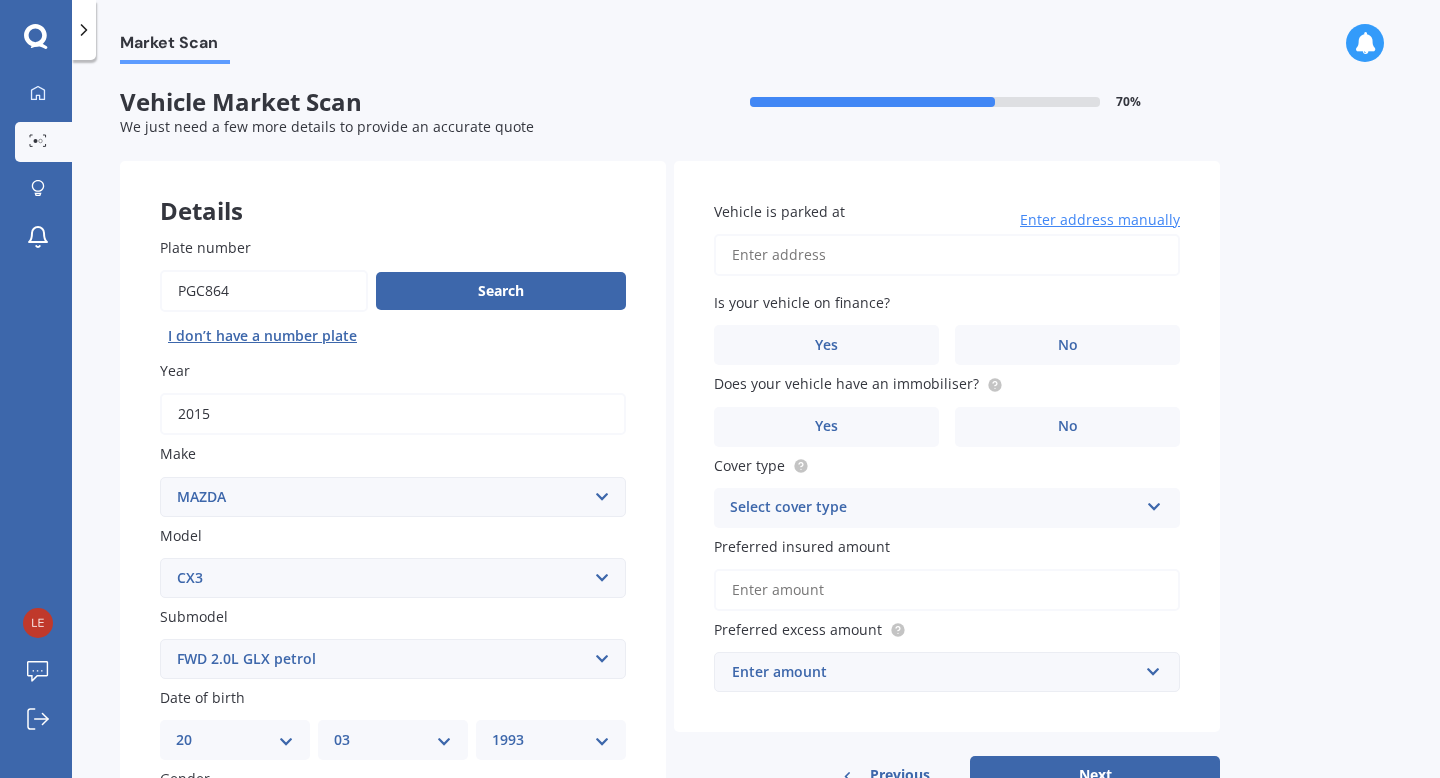 click on "Vehicle is parked at" at bounding box center [947, 255] 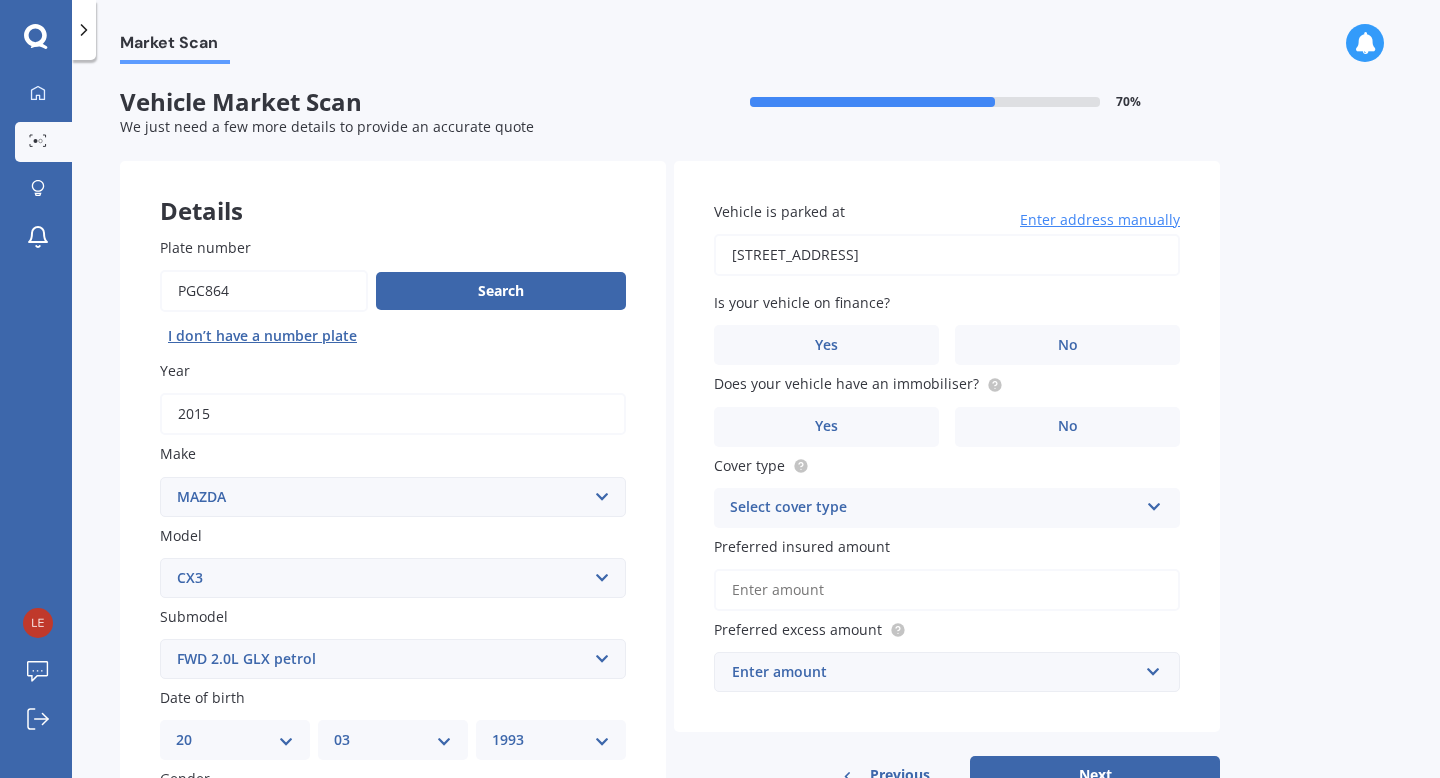 type on "[STREET_ADDRESS]" 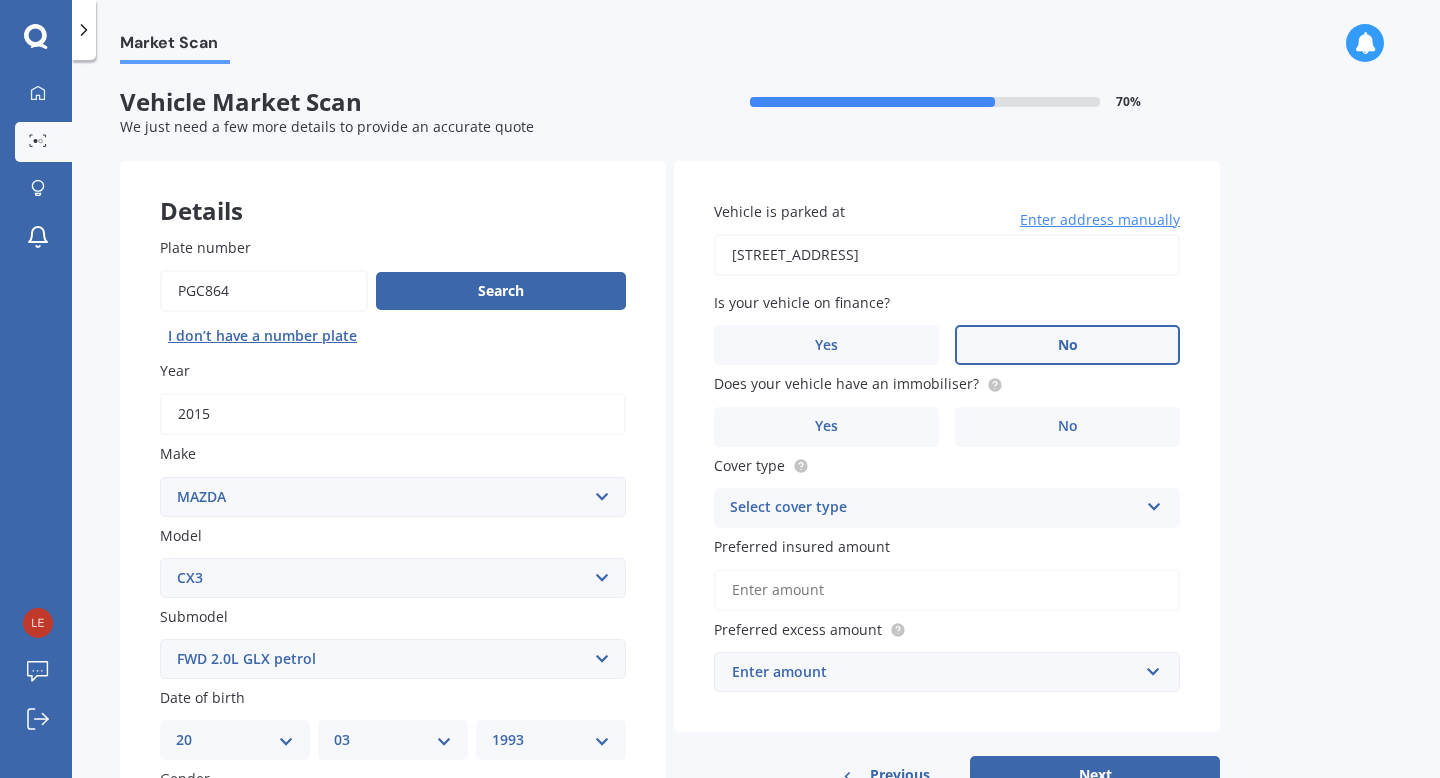 click on "No" at bounding box center [1067, 345] 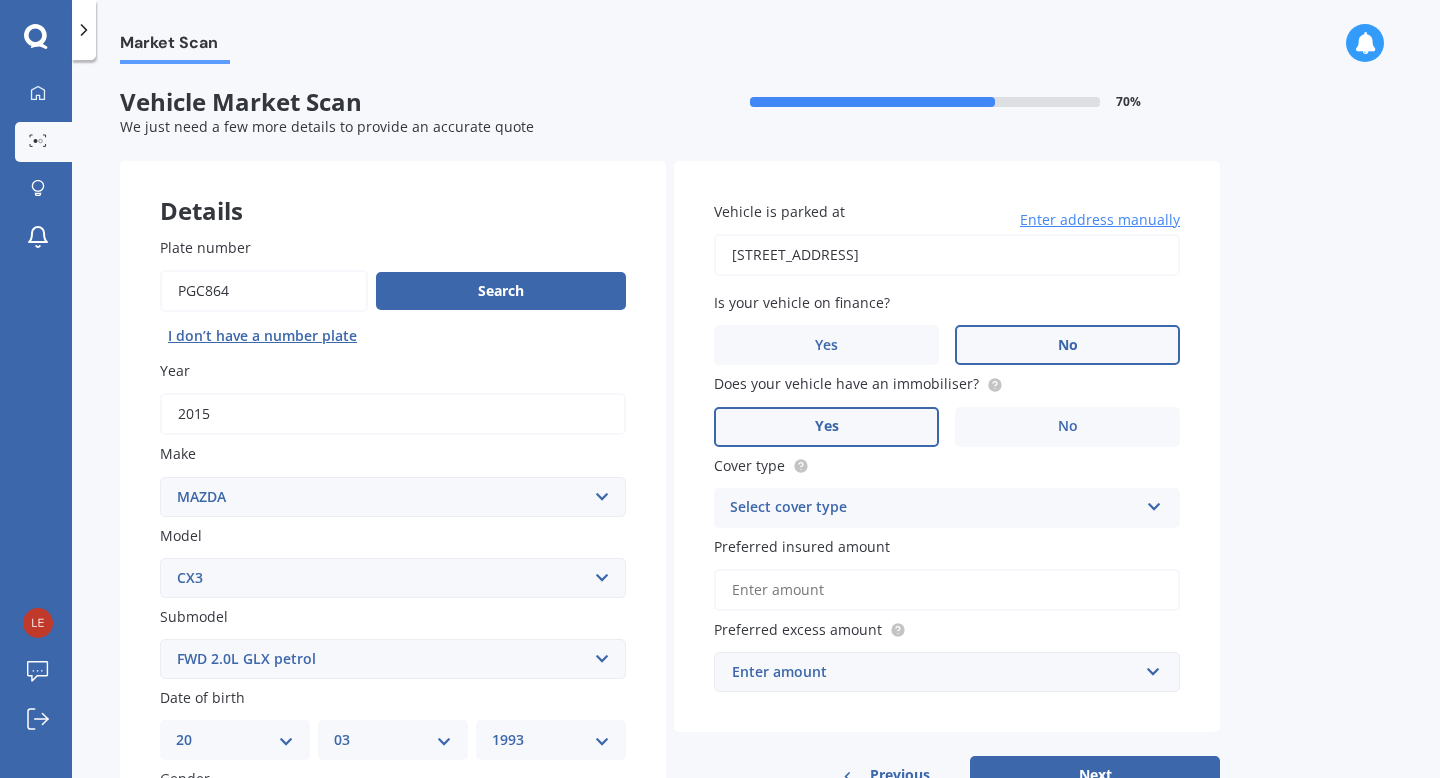 click on "Yes" at bounding box center (826, 427) 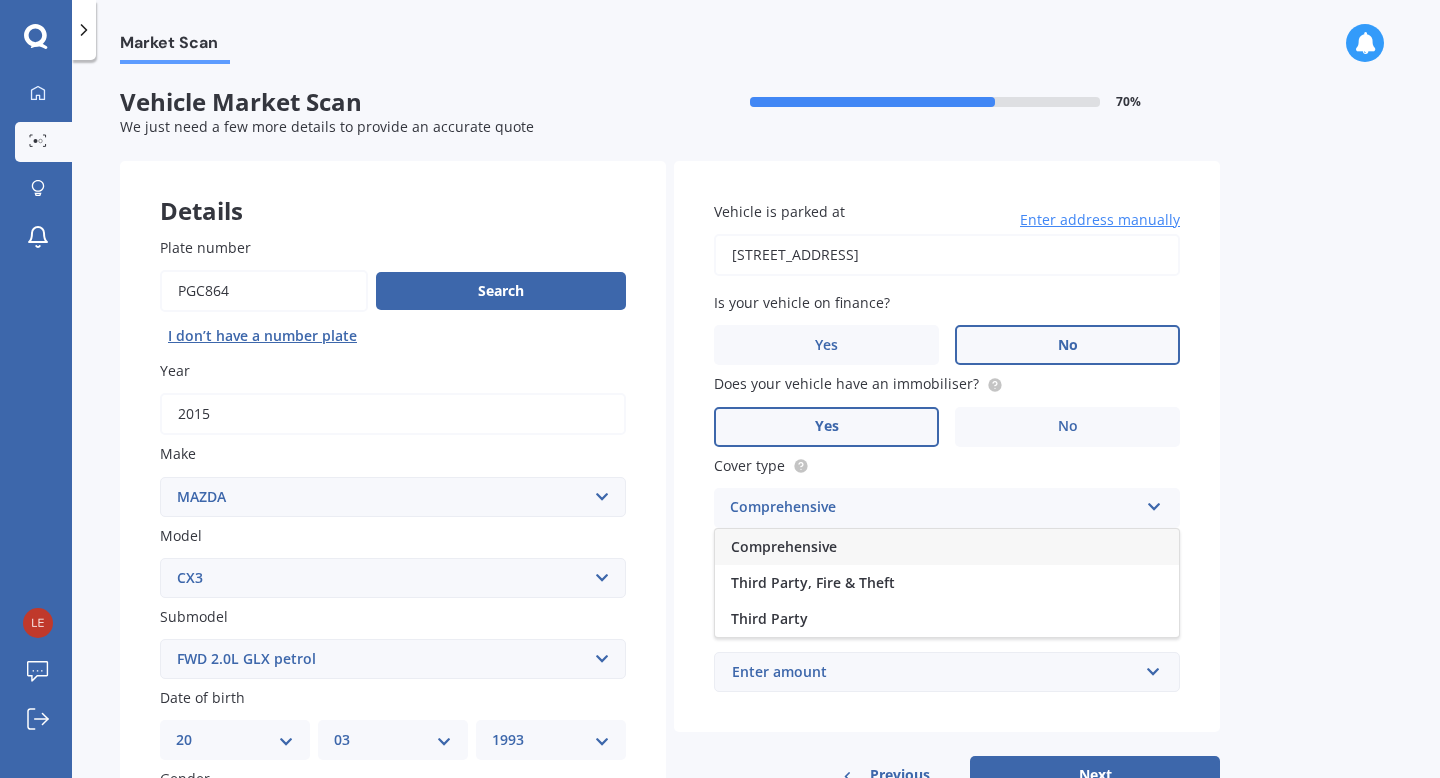 click on "Comprehensive" at bounding box center [947, 547] 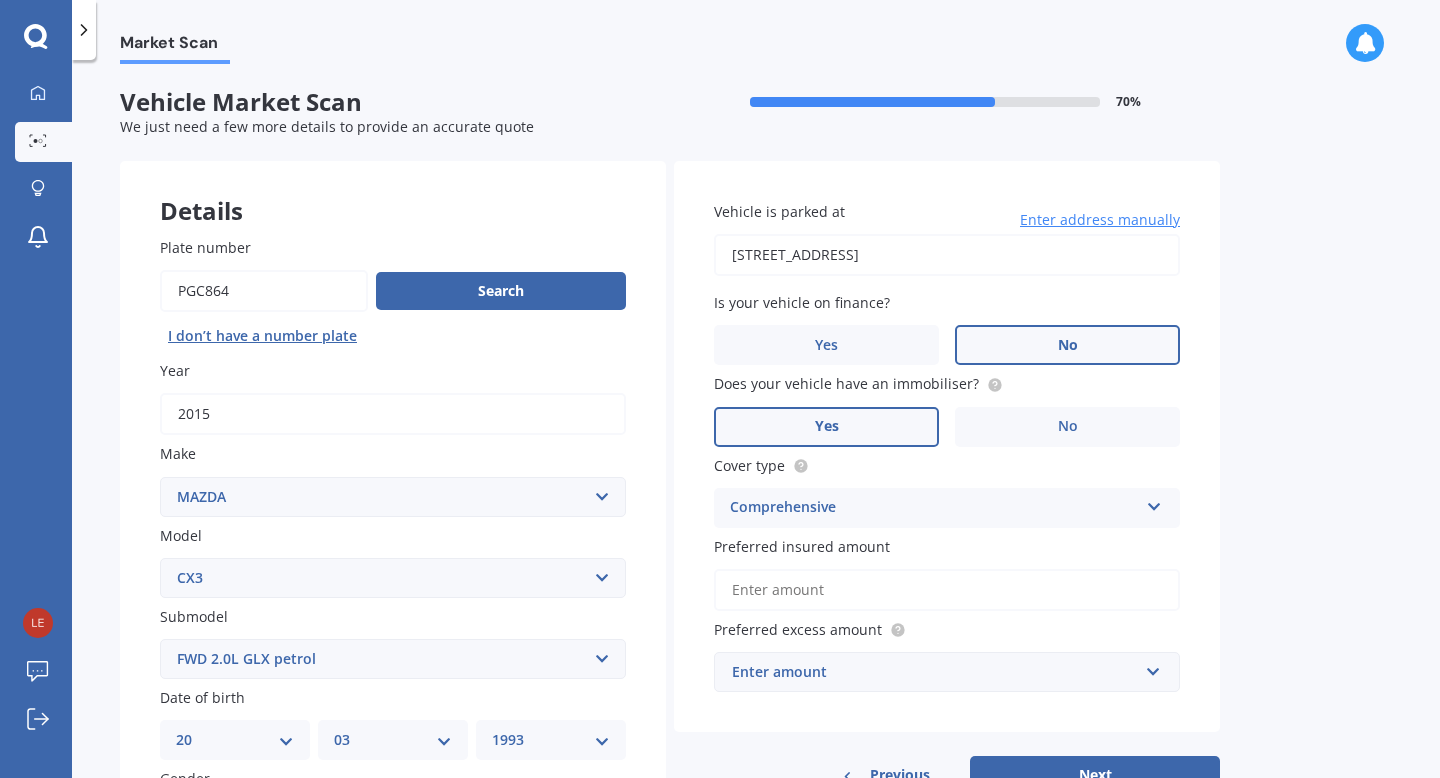 click on "Vehicle is parked at [STREET_ADDRESS] Enter address manually Is your vehicle on finance? Yes No Does your vehicle have an immobiliser? Yes No Cover type Comprehensive Comprehensive Third Party, Fire & Theft Third Party Preferred insured amount Preferred excess amount Enter amount $100 $400 $500 $750 $1,000 $1,500 $2,000" at bounding box center (947, 447) 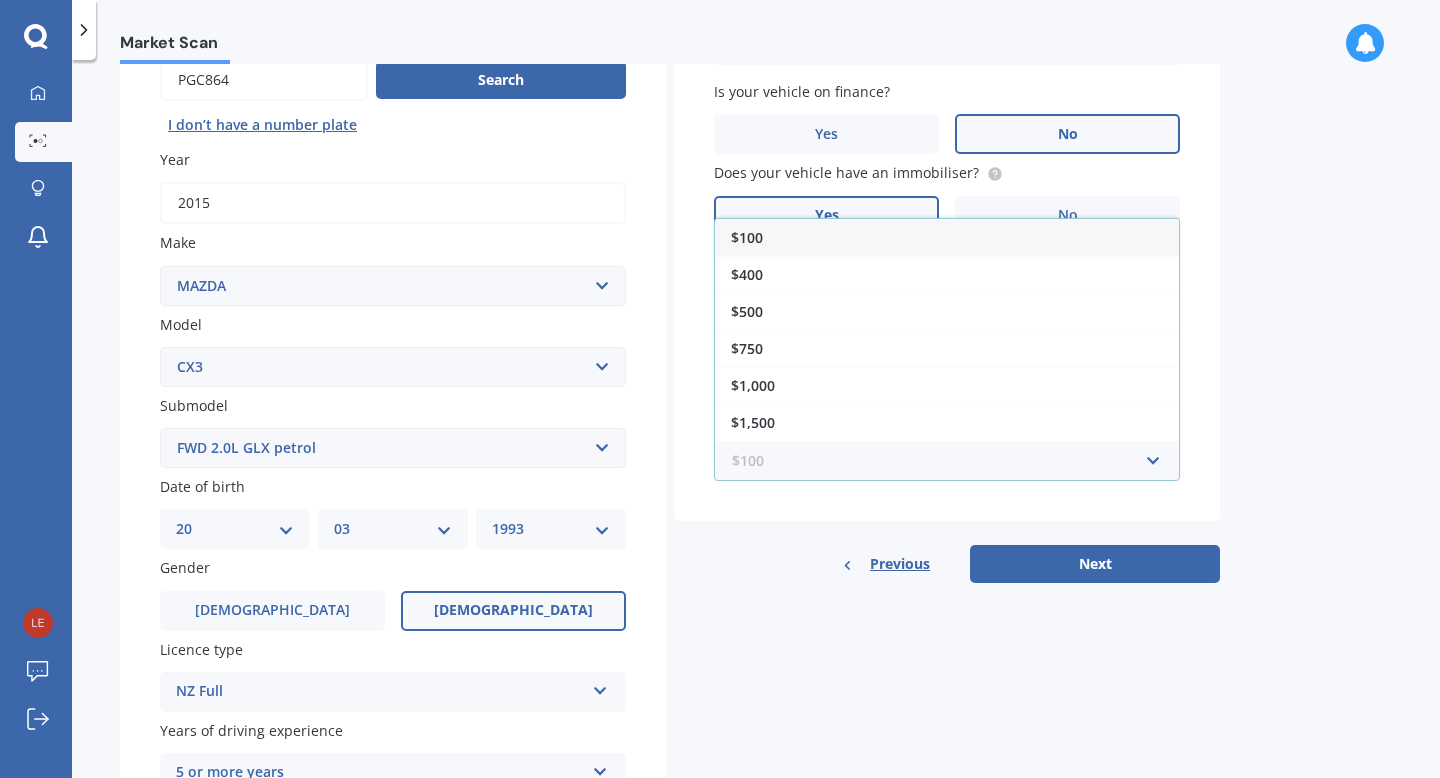 scroll, scrollTop: 260, scrollLeft: 0, axis: vertical 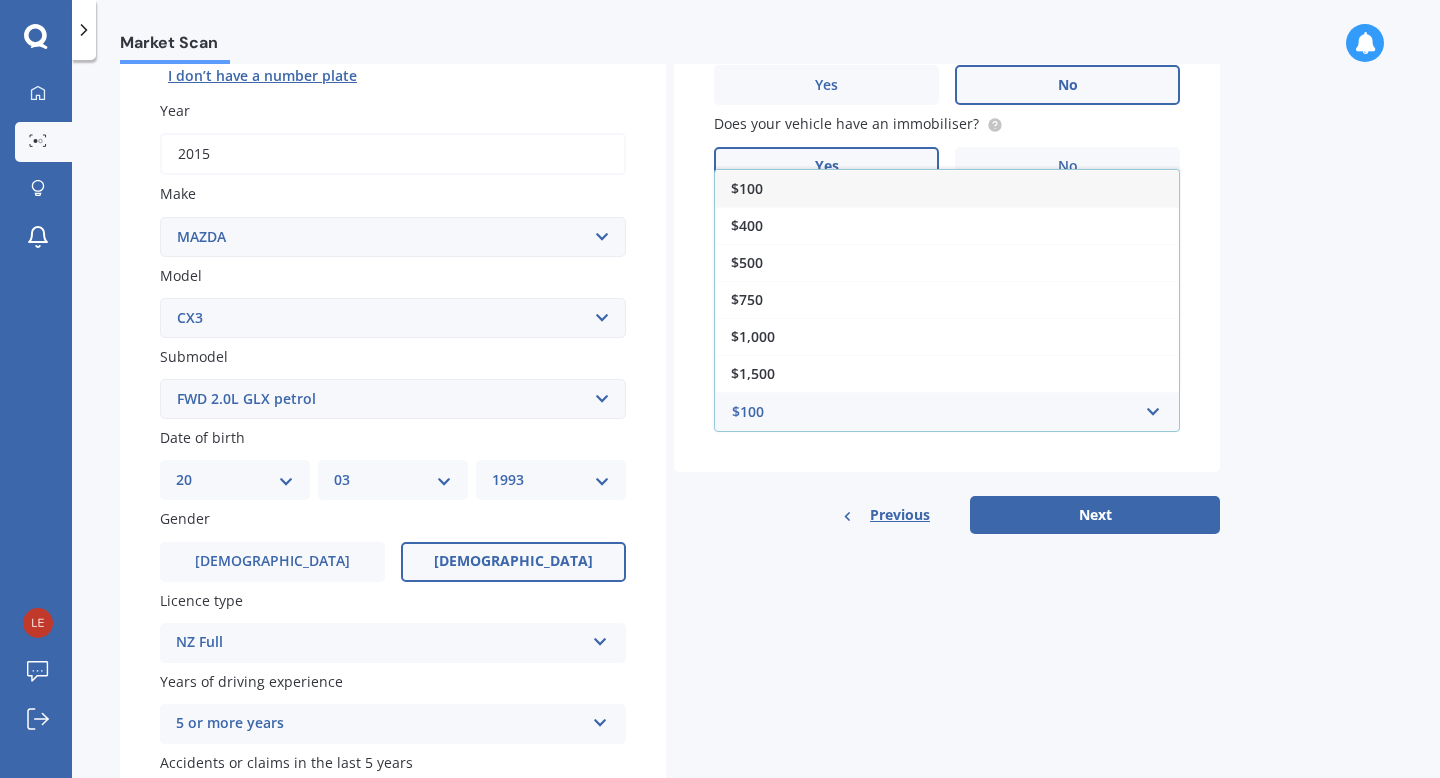 click on "Market Scan Vehicle Market Scan 70 % We just need a few more details to provide an accurate quote Details Plate number Search I don’t have a number plate Year [DATE] Make Select make AC ALFA ROMEO ASTON [PERSON_NAME] AUDI AUSTIN BEDFORD Bentley BMW BYD CADILLAC CAN-AM CHERY CHEVROLET CHRYSLER Citroen CRUISEAIR CUPRA DAEWOO DAIHATSU DAIMLER DAMON DIAHATSU DODGE EXOCET FACTORY FIVE FERRARI FIAT Fiord FLEETWOOD FORD FOTON FRASER GEELY GENESIS GEORGIE BOY GMC GREAT WALL GWM [PERSON_NAME] HINO [PERSON_NAME] HOLIDAY RAMBLER HONDA HUMMER HYUNDAI INFINITI ISUZU IVECO JAC JAECOO JAGUAR JEEP KGM KIA LADA LAMBORGHINI LANCIA LANDROVER LDV LEXUS LINCOLN LOTUS LUNAR M.G M.G. MAHINDRA MASERATI MAZDA MCLAREN MERCEDES AMG Mercedes Benz MERCEDES-AMG MERCURY MINI MITSUBISHI [PERSON_NAME] NEWMAR NISSAN OMODA OPEL OXFORD PEUGEOT Plymouth Polestar PONTIAC PORSCHE PROTON RAM Range Rover Rayne RENAULT ROLLS ROYCE ROVER SAAB SATURN SEAT SHELBY SKODA SMART SSANGYONG SUBARU SUZUKI TATA TESLA TIFFIN Toyota TRIUMPH TVR Vauxhall VOLKSWAGEN VOLVO ZX 121" at bounding box center [756, 423] 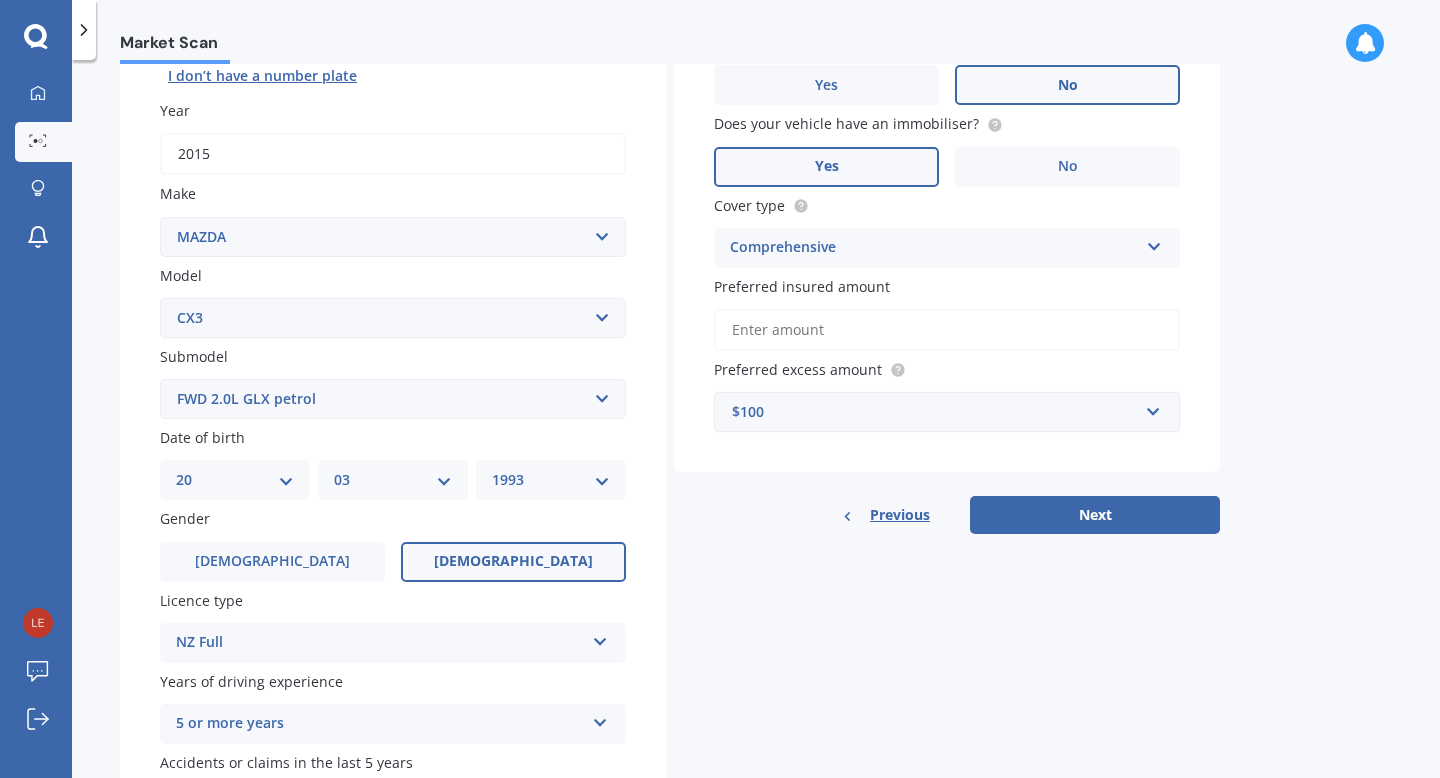 click on "Preferred insured amount" at bounding box center (947, 330) 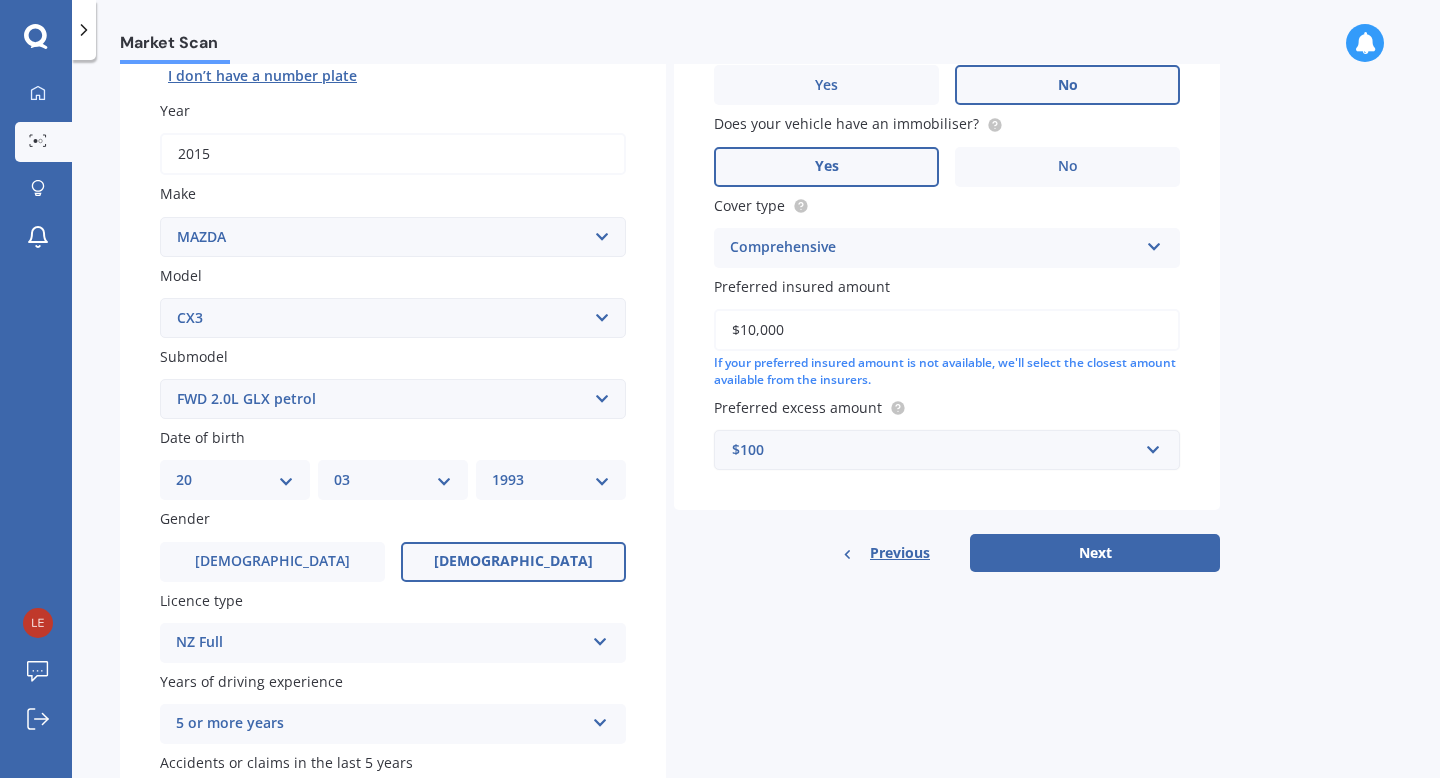 type on "$10,000" 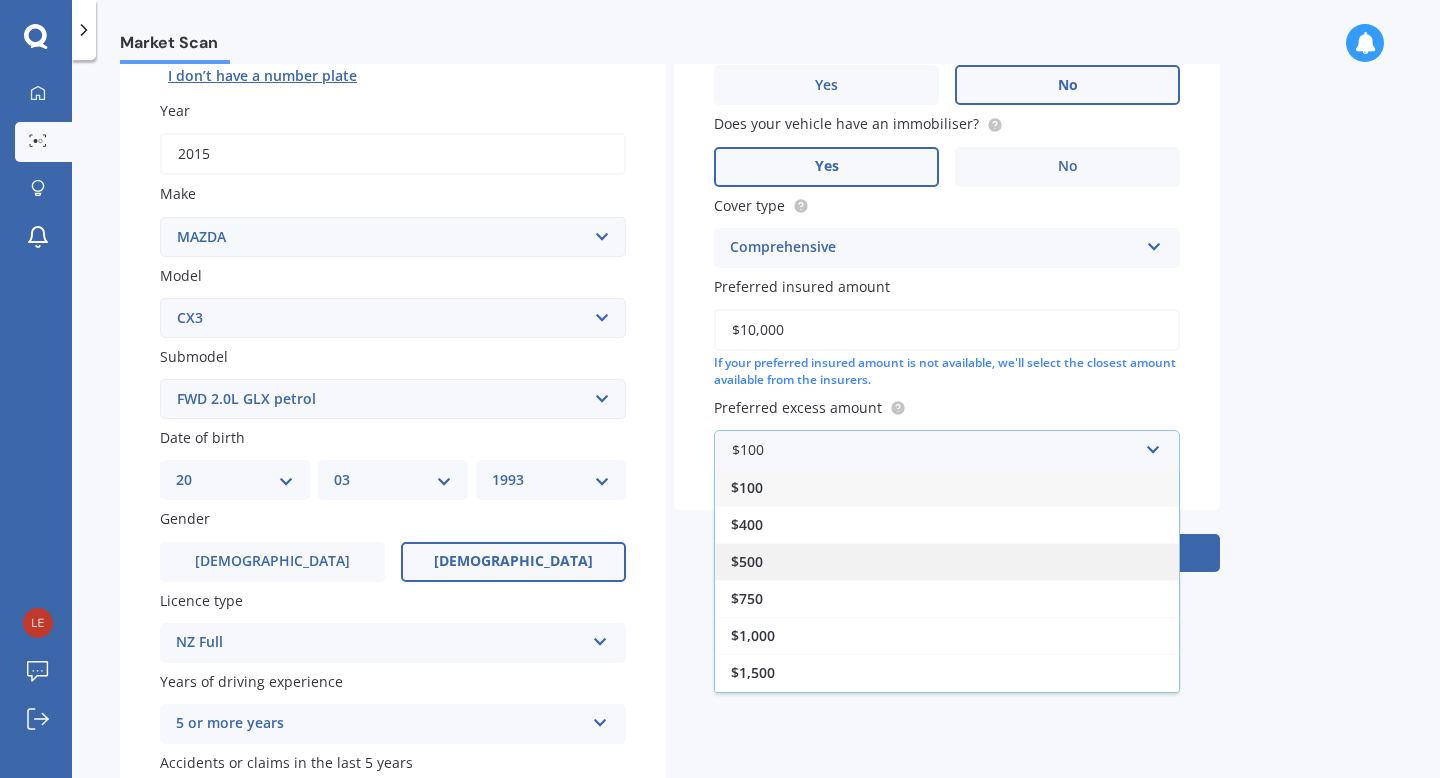 click on "$500" at bounding box center (947, 561) 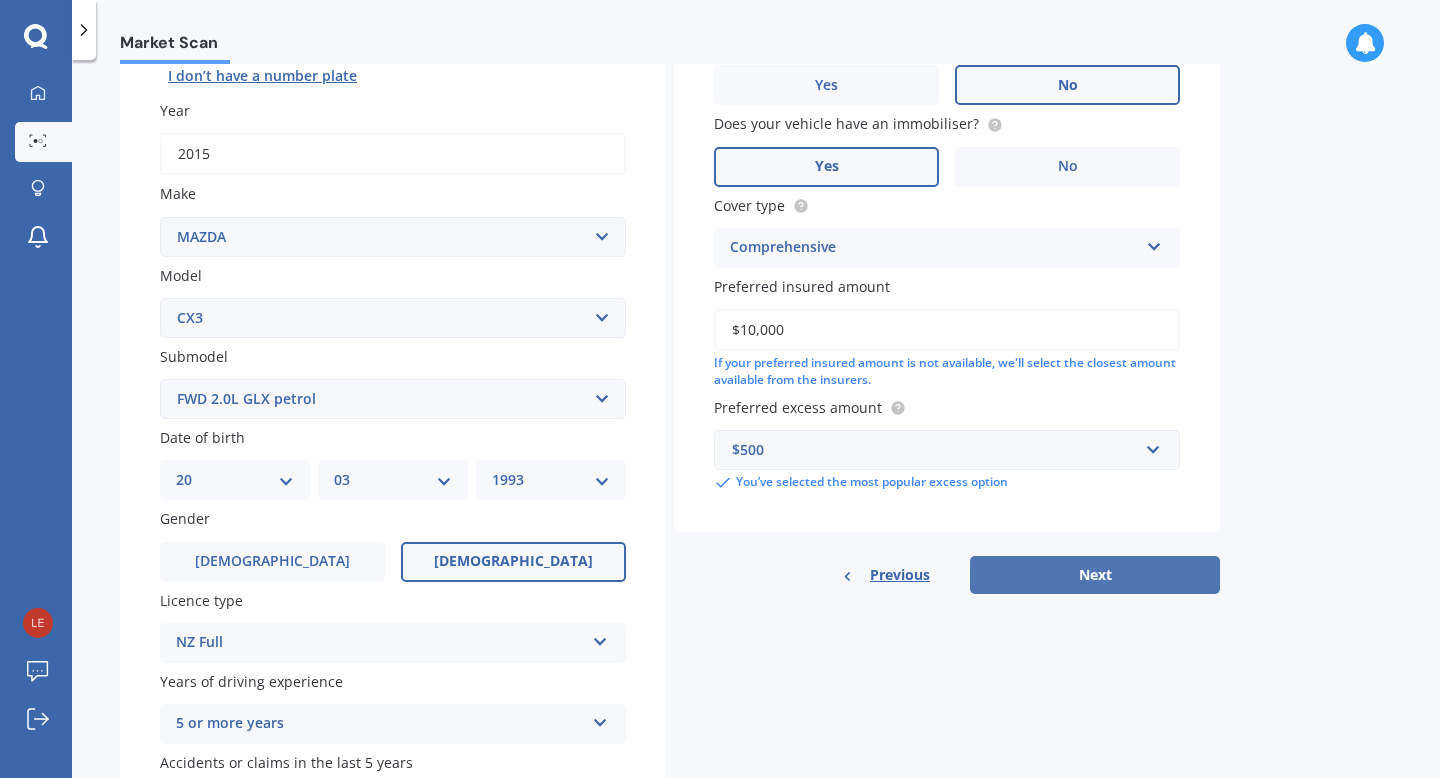 click on "Next" at bounding box center (1095, 575) 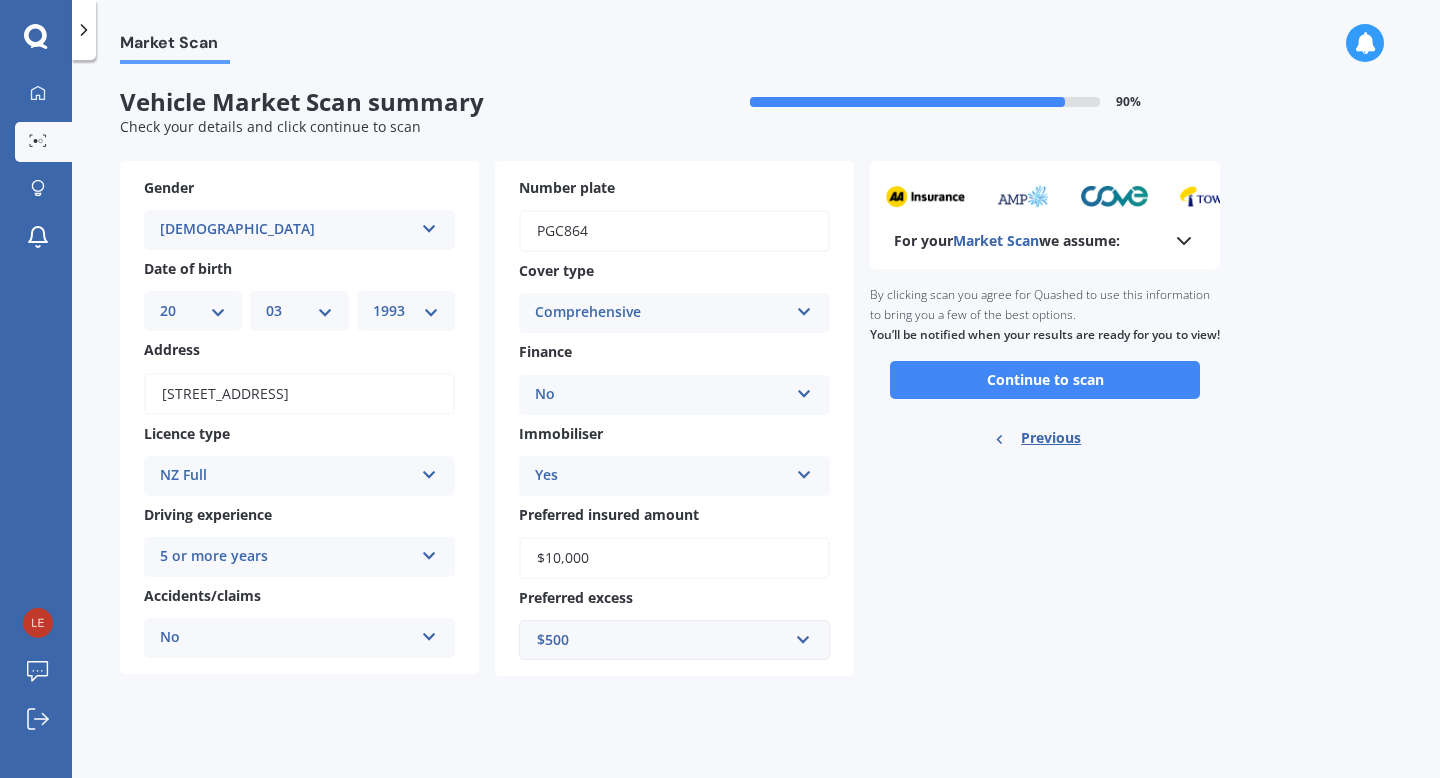 scroll, scrollTop: 0, scrollLeft: 0, axis: both 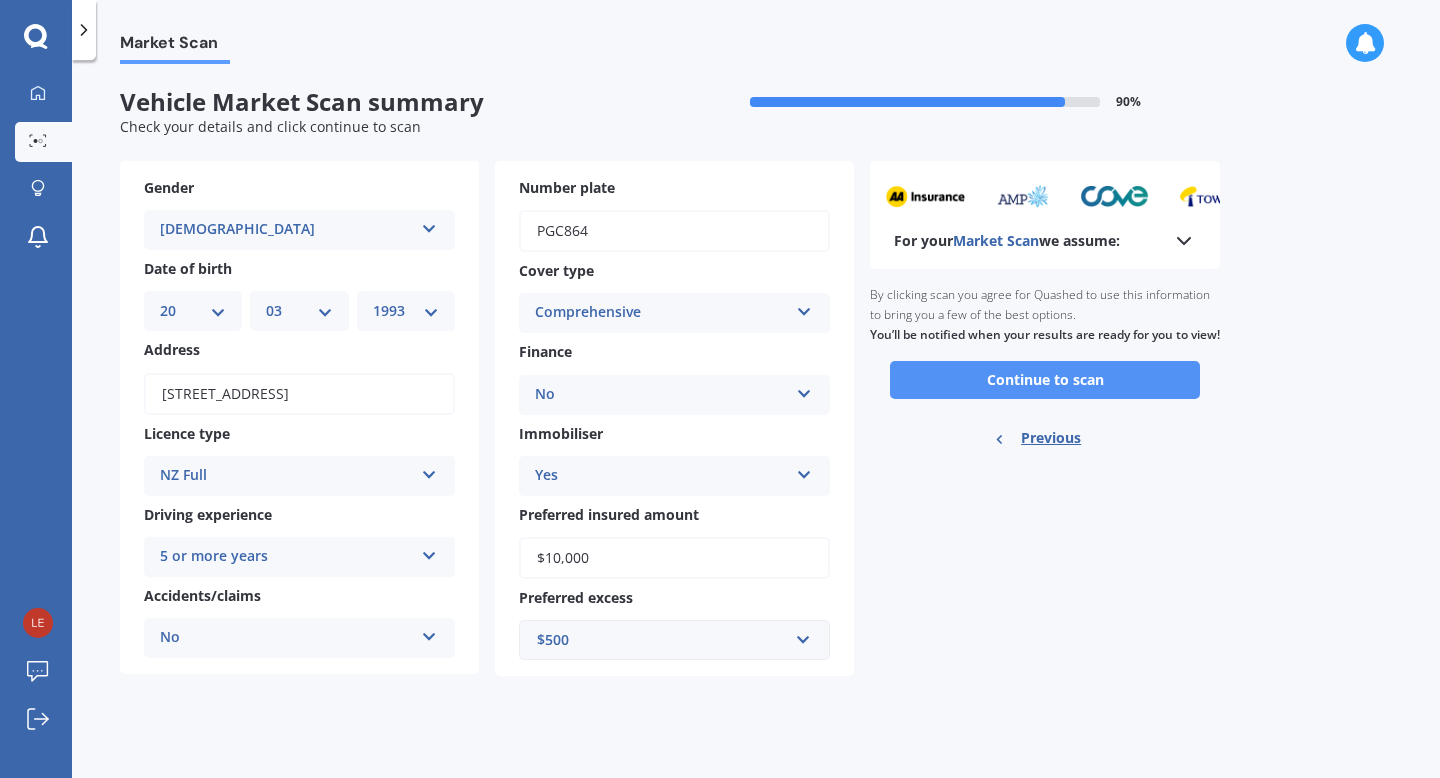 click on "Continue to scan" at bounding box center (1045, 380) 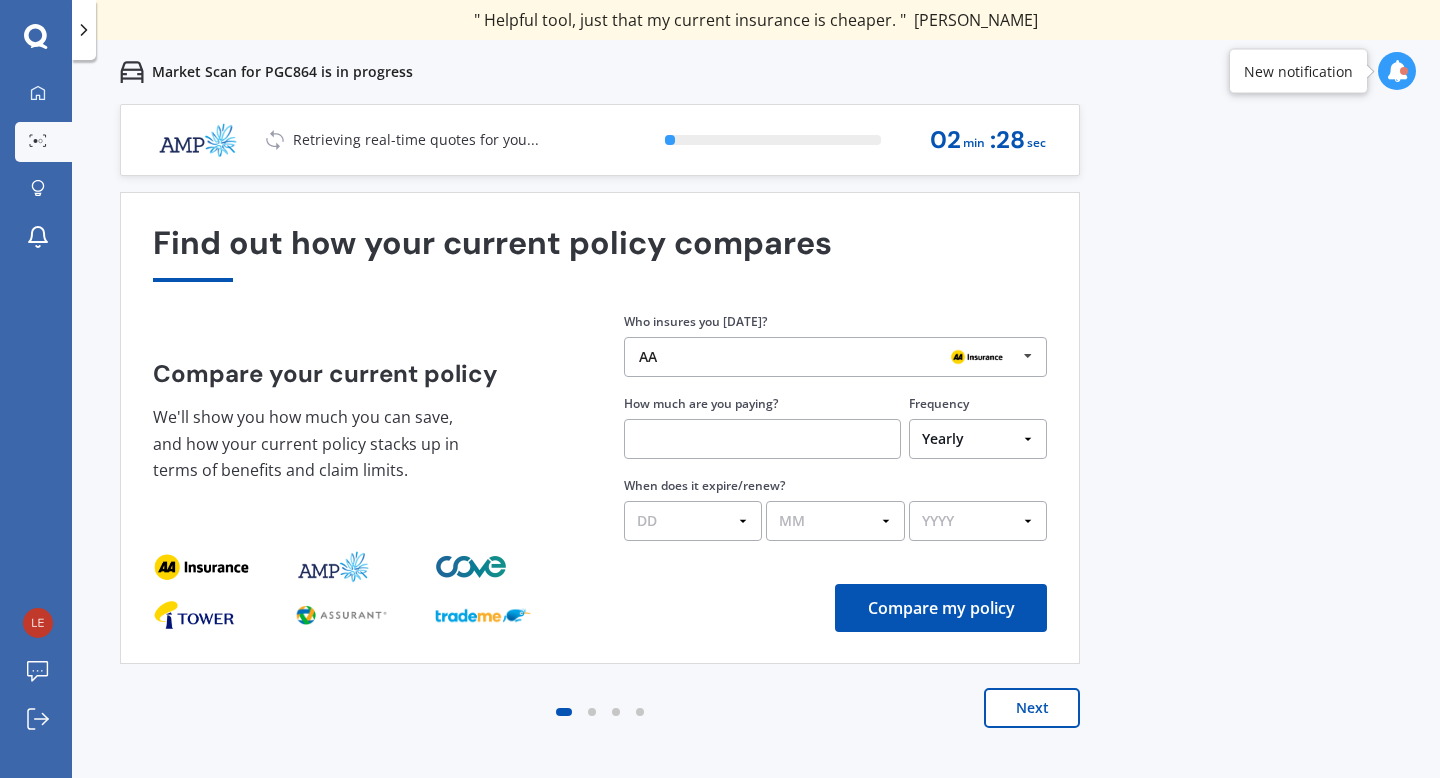 click on "AA" at bounding box center [828, 357] 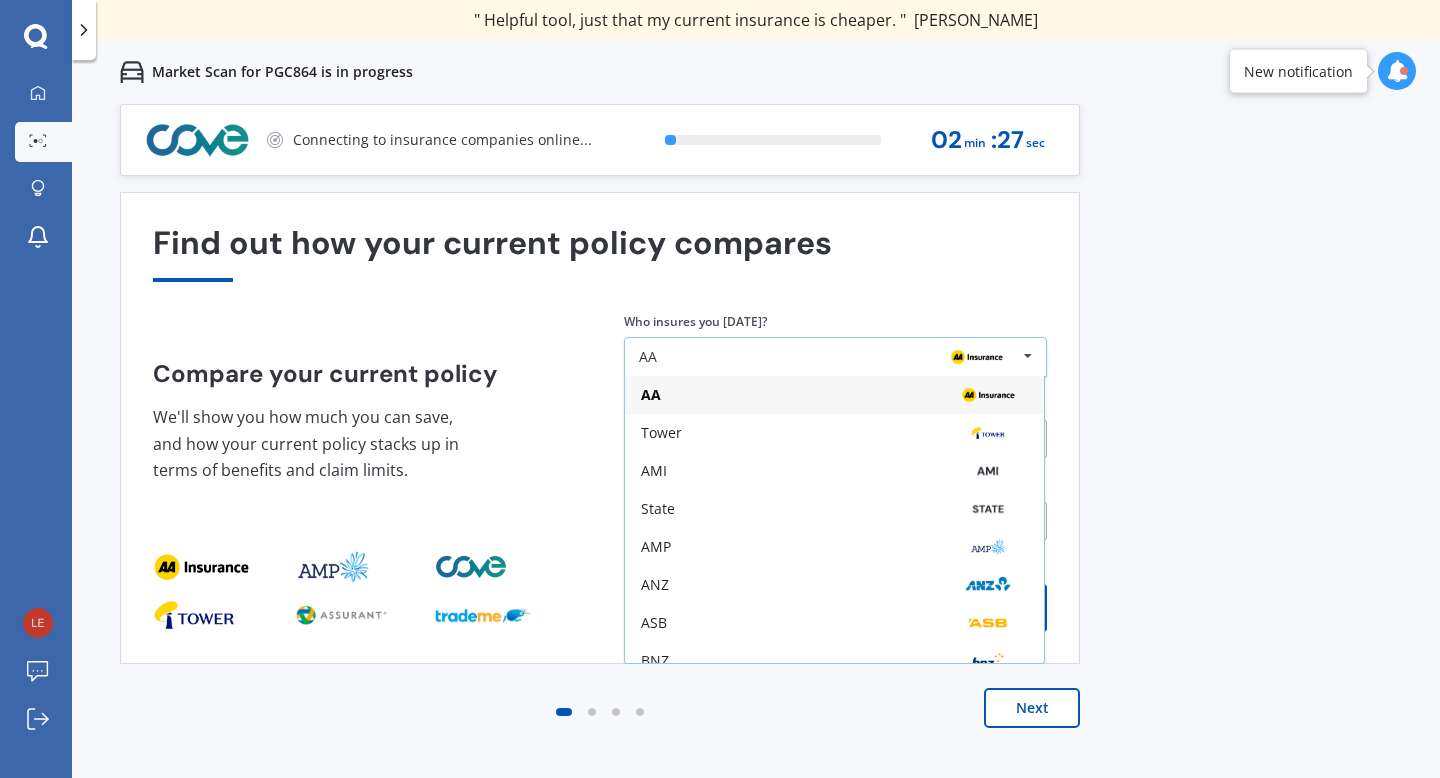 click on "AA" at bounding box center [828, 357] 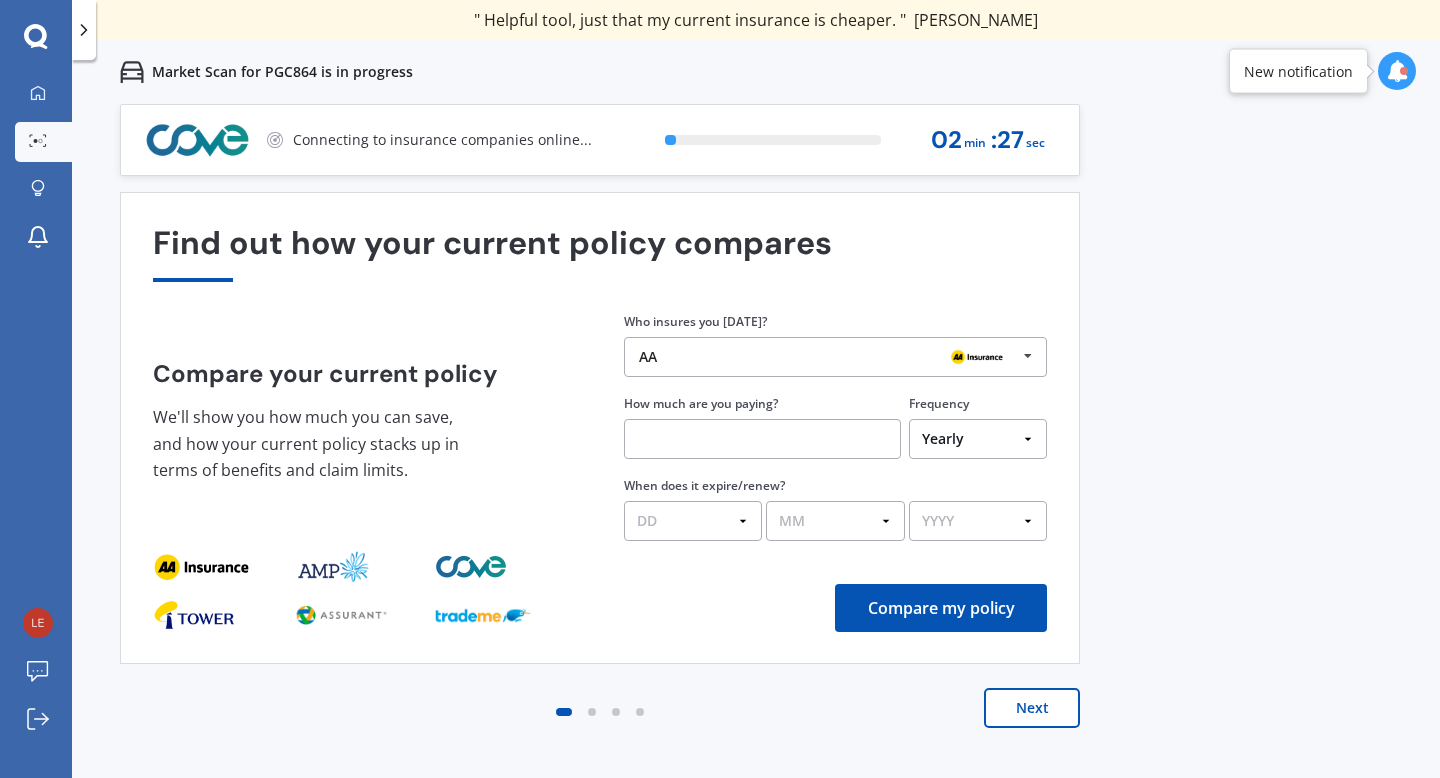click on "Next" at bounding box center (1032, 708) 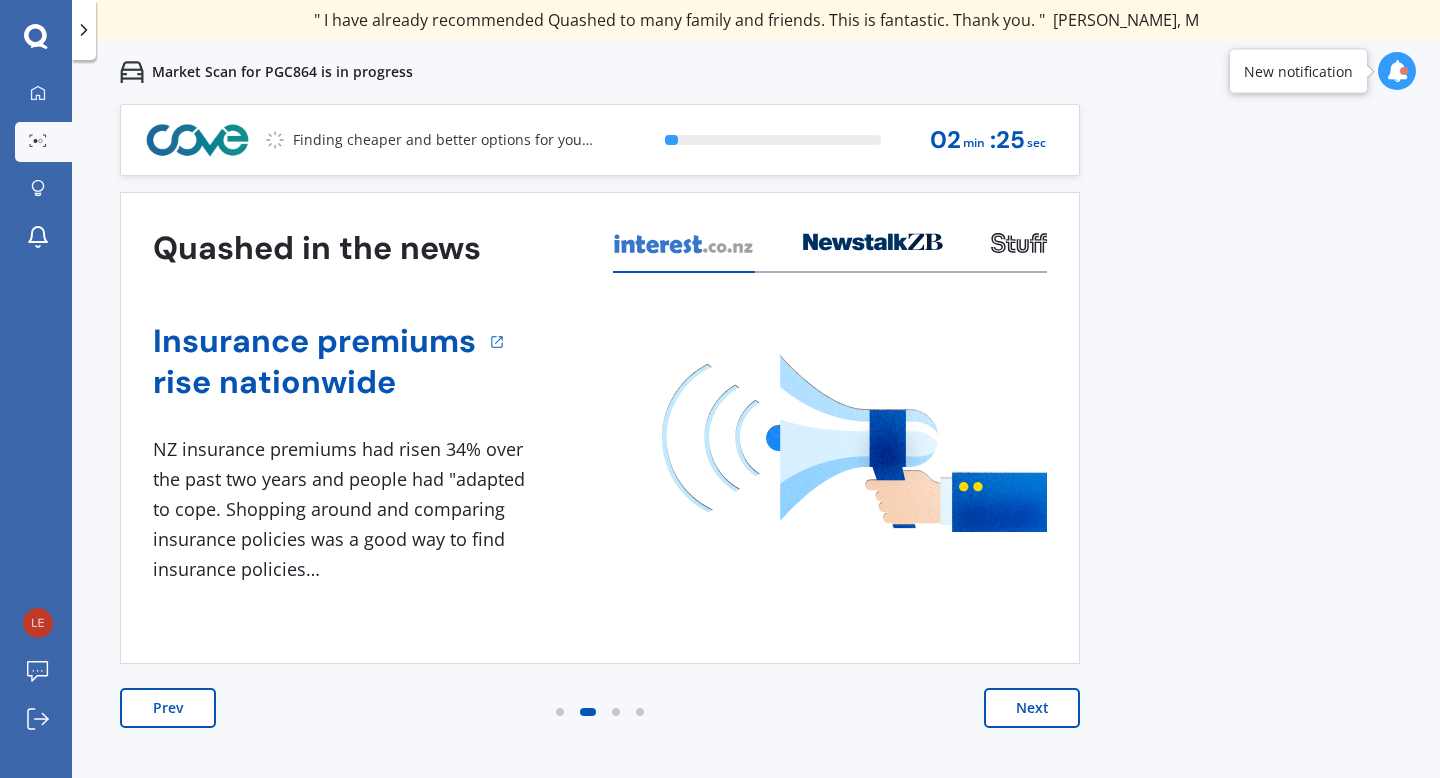 click on "Next" at bounding box center [1032, 708] 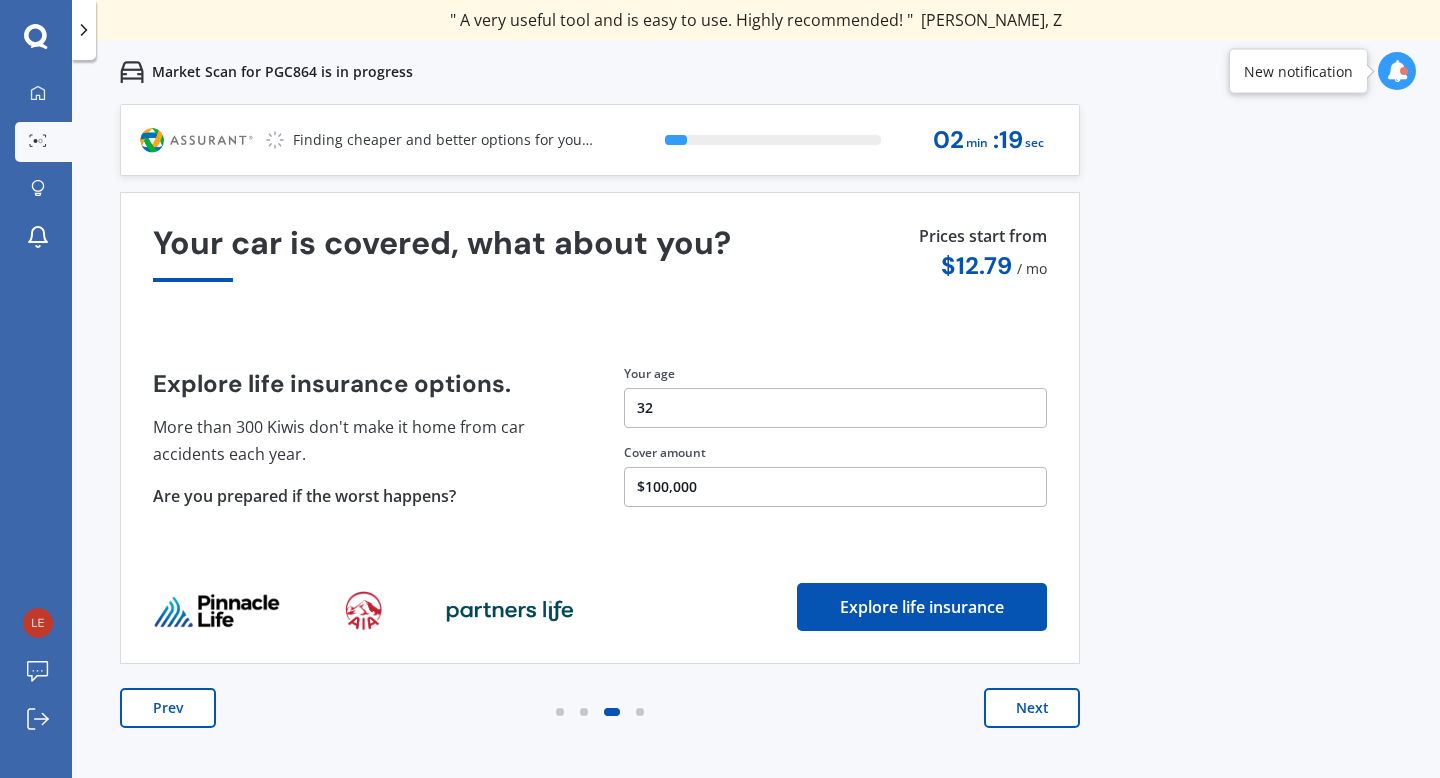 click on "Next" at bounding box center (1032, 708) 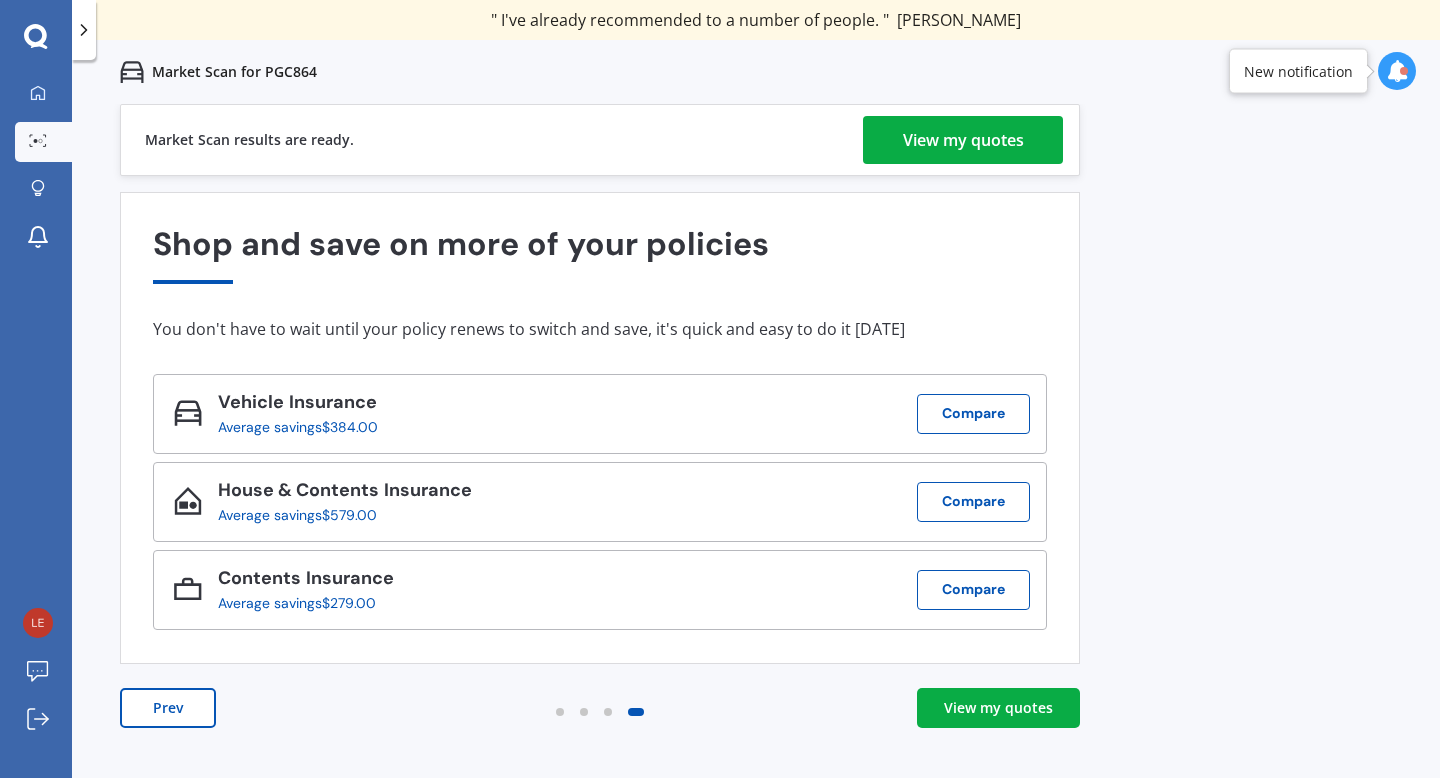 click on "View my quotes" at bounding box center (963, 140) 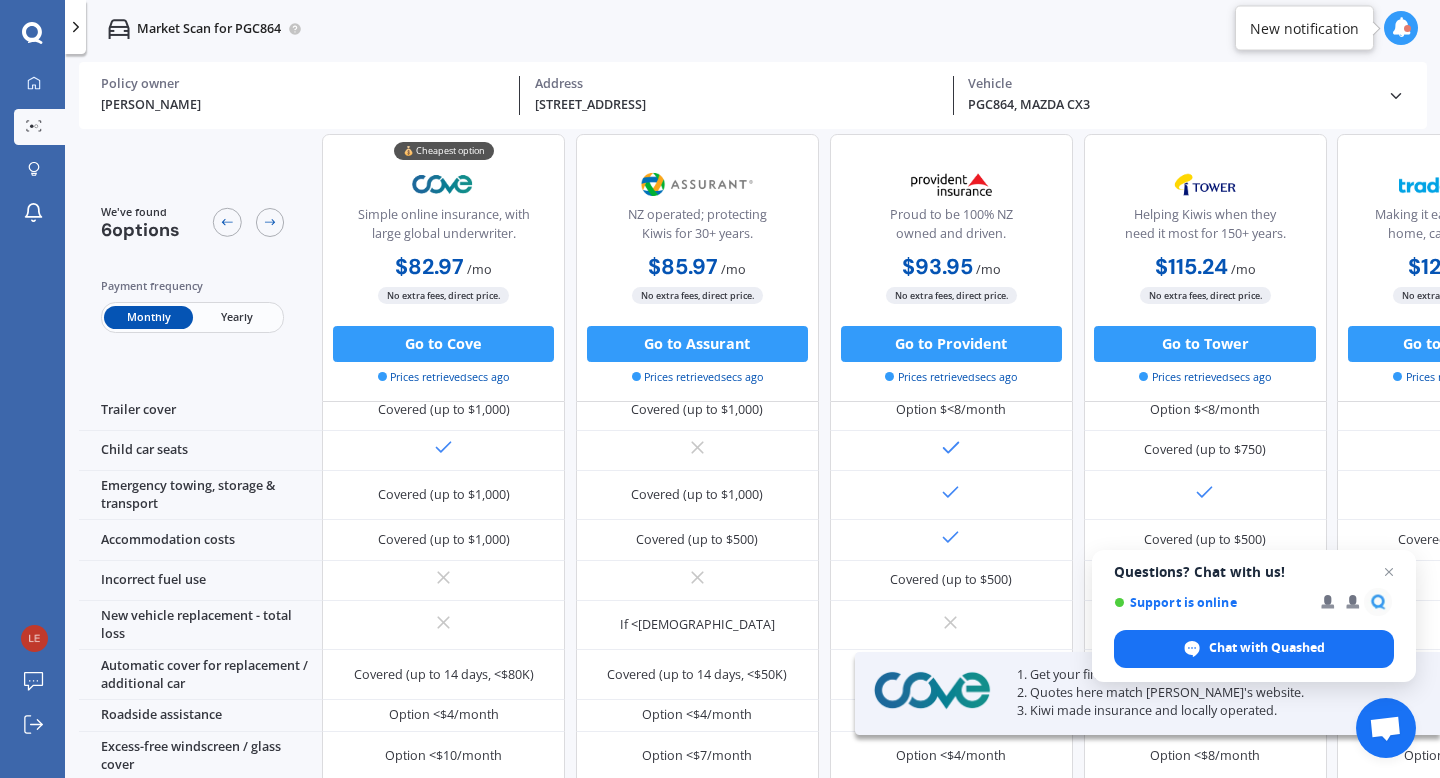scroll, scrollTop: 616, scrollLeft: 0, axis: vertical 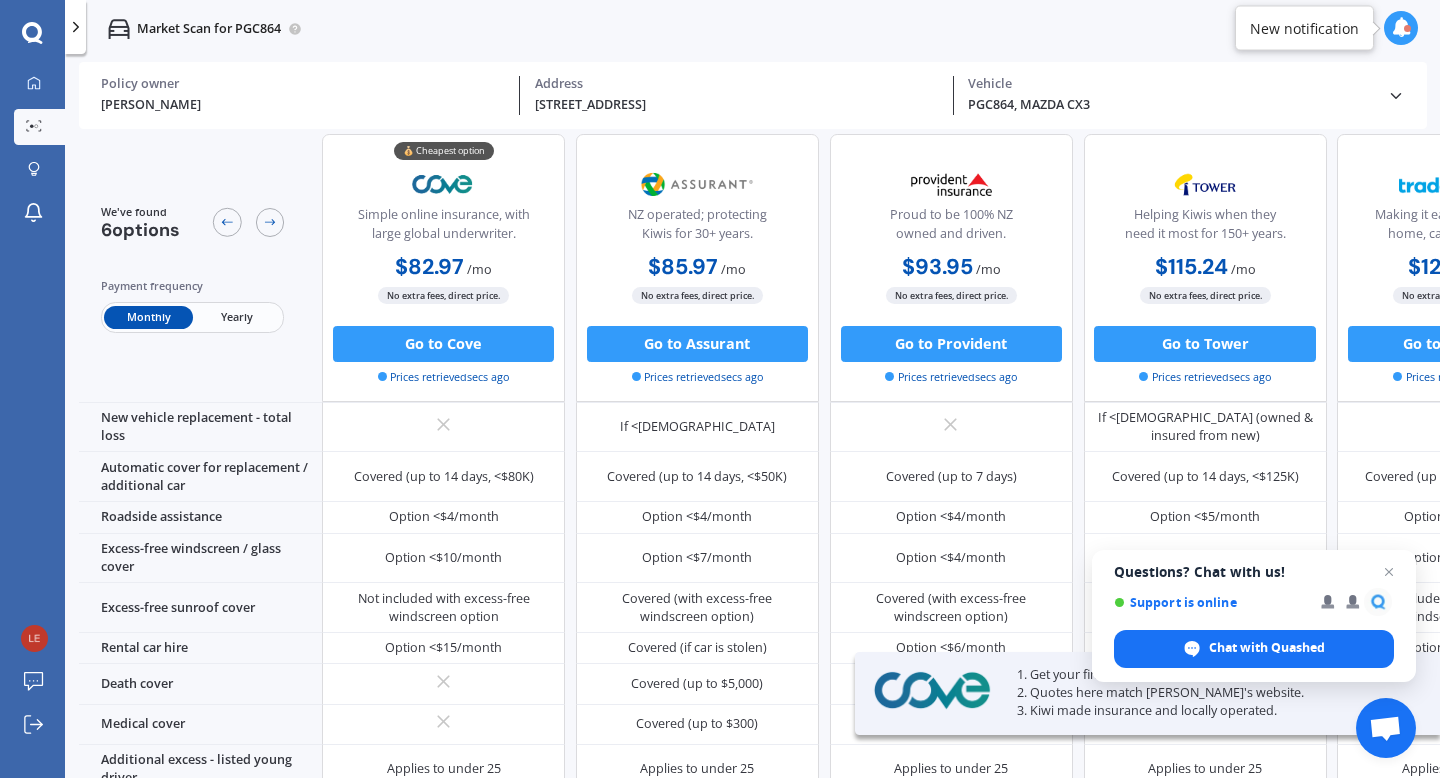 click on "Questions? Chat with us! Support is online Chat with Quashed" at bounding box center (1254, 616) 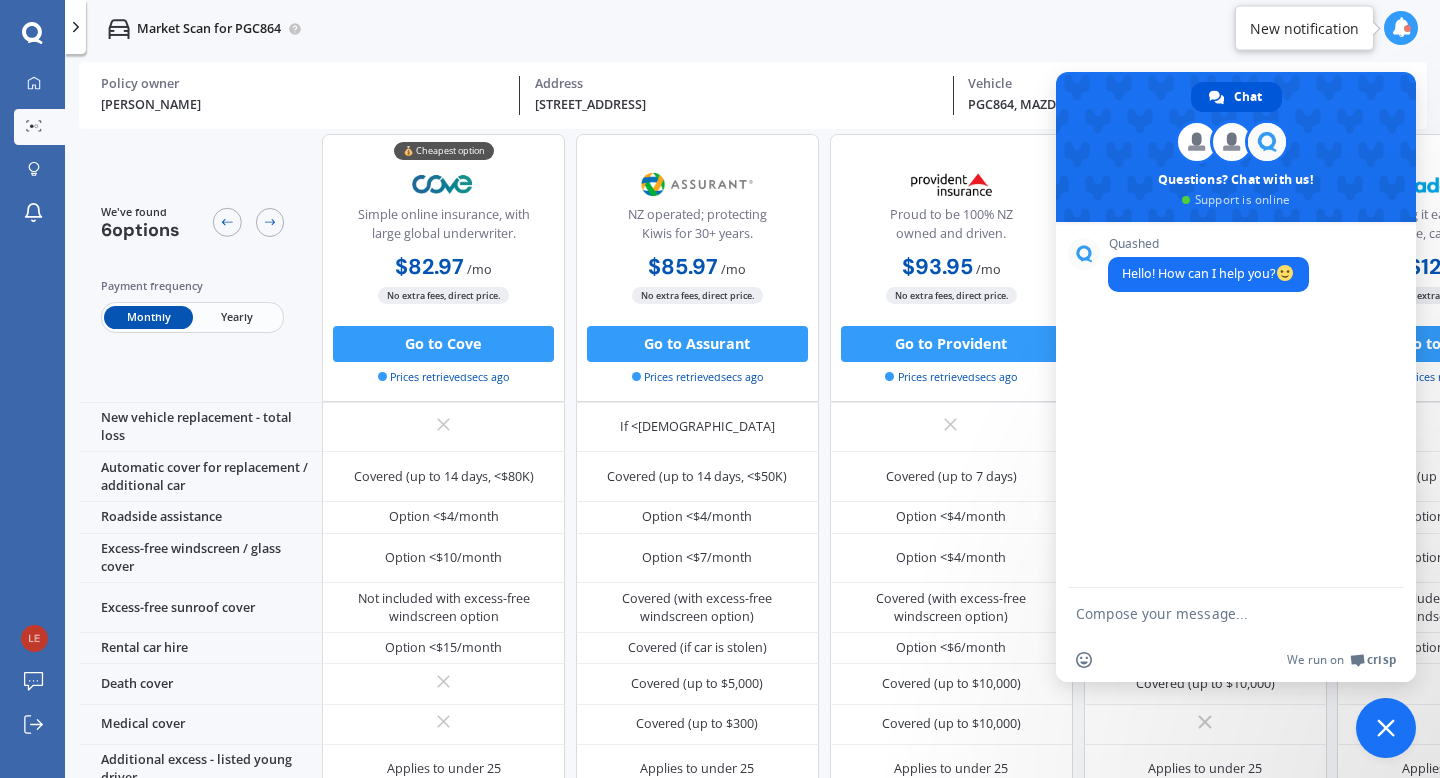 click at bounding box center [1386, 728] 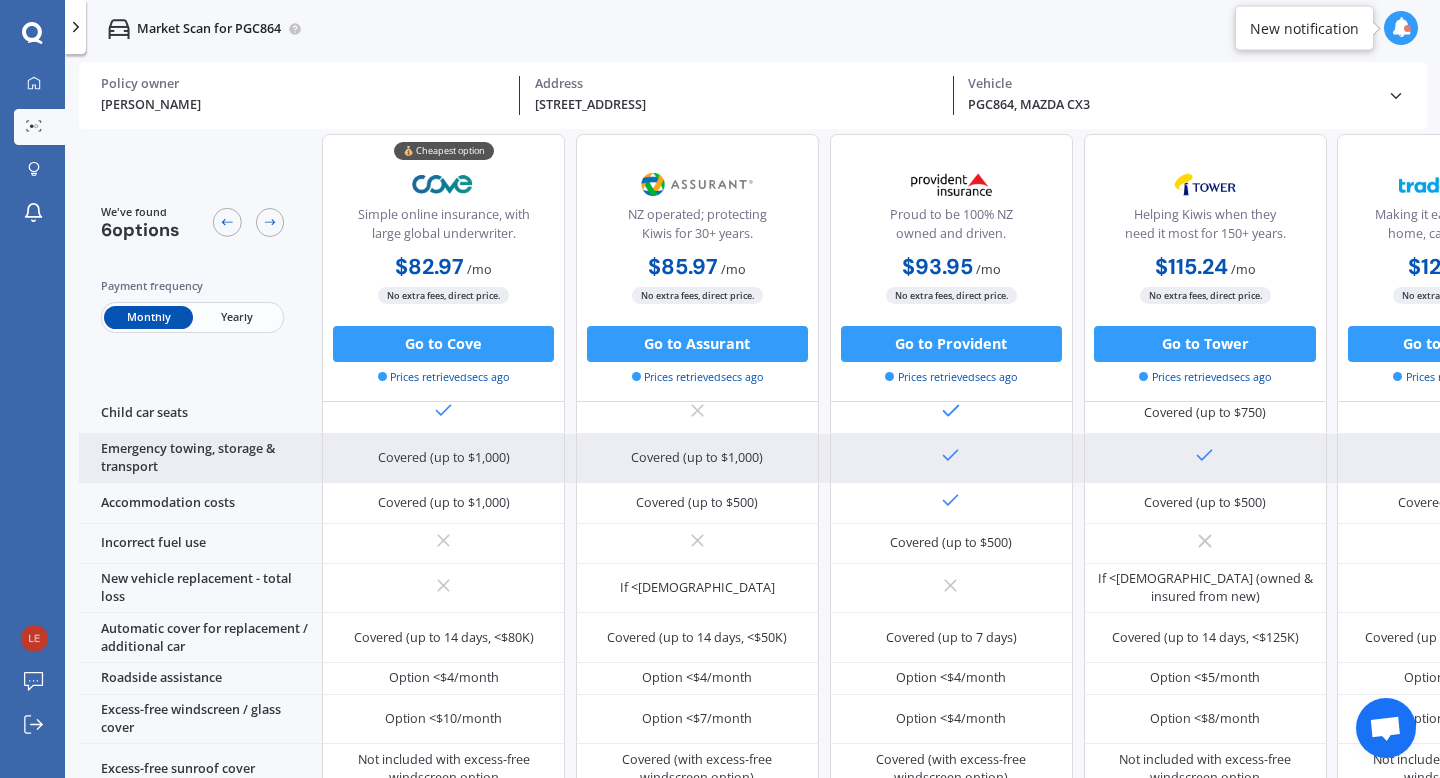 scroll, scrollTop: 392, scrollLeft: 0, axis: vertical 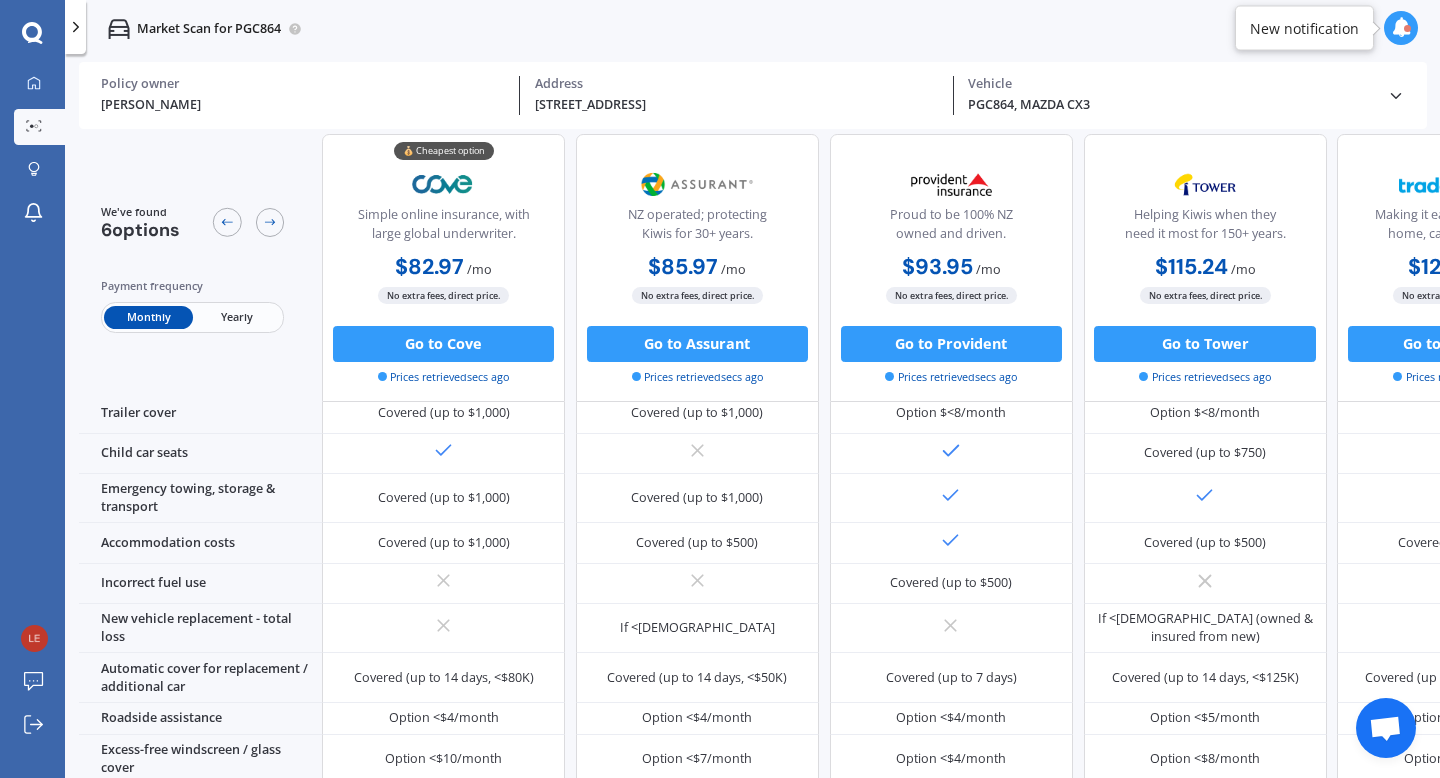 drag, startPoint x: 1378, startPoint y: 201, endPoint x: 1354, endPoint y: 164, distance: 44.102154 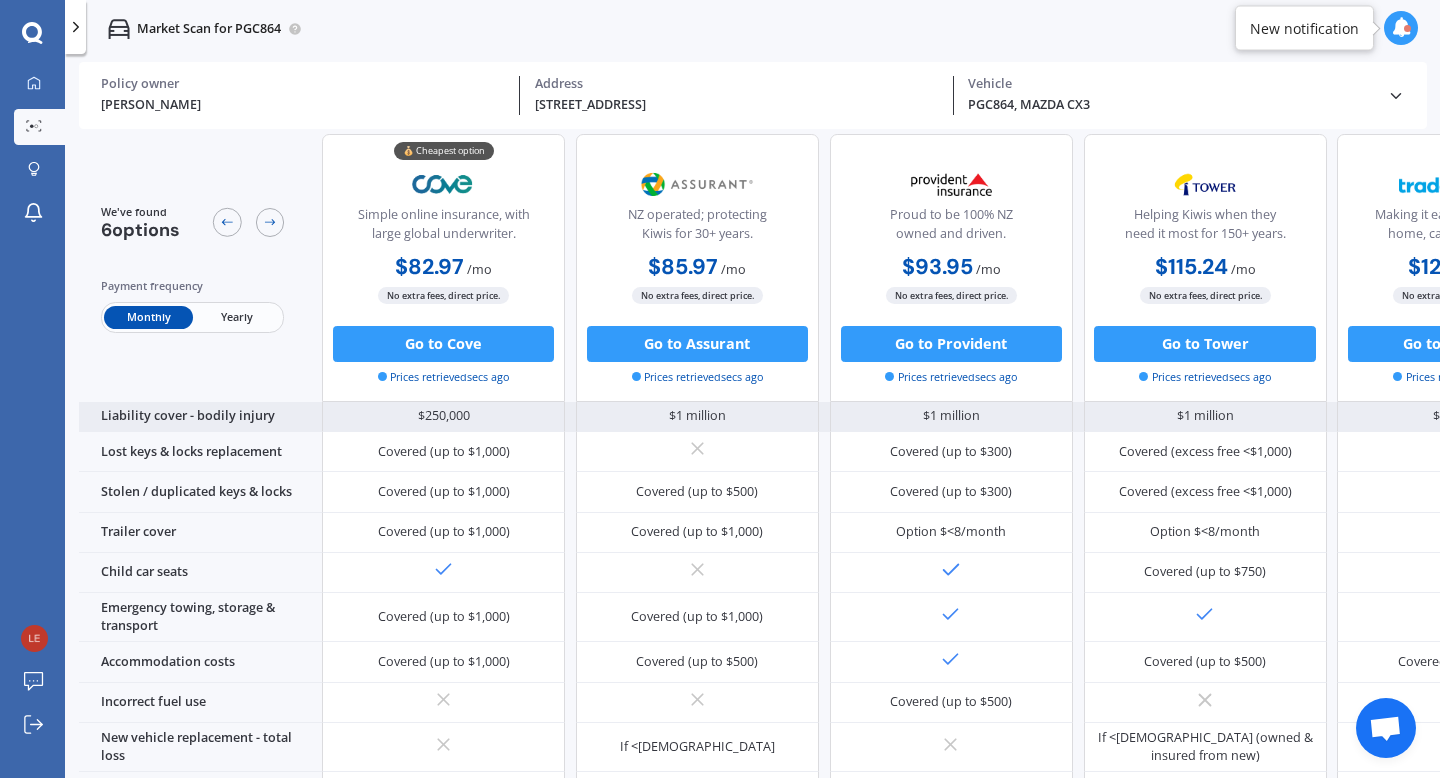 scroll, scrollTop: 0, scrollLeft: 0, axis: both 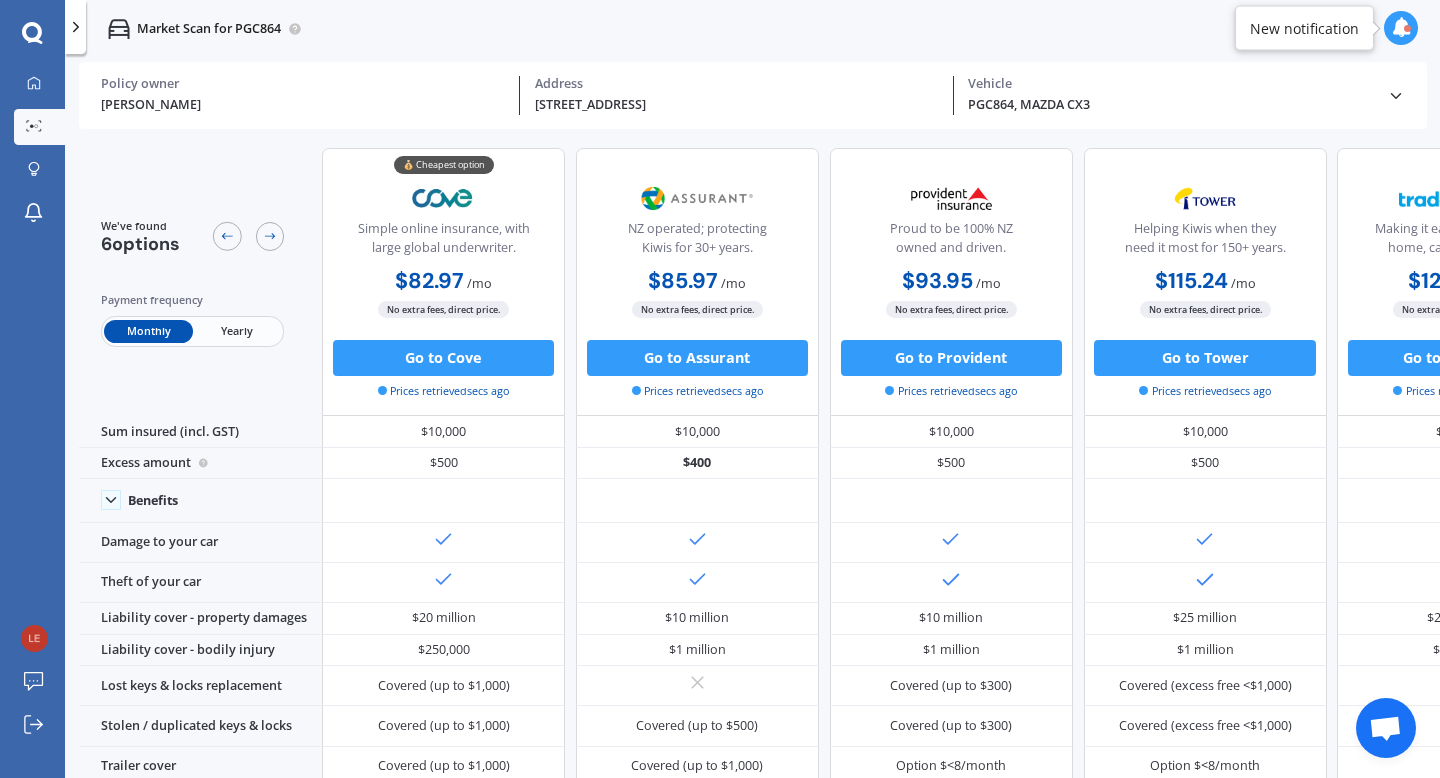 click on "Yearly" at bounding box center [237, 331] 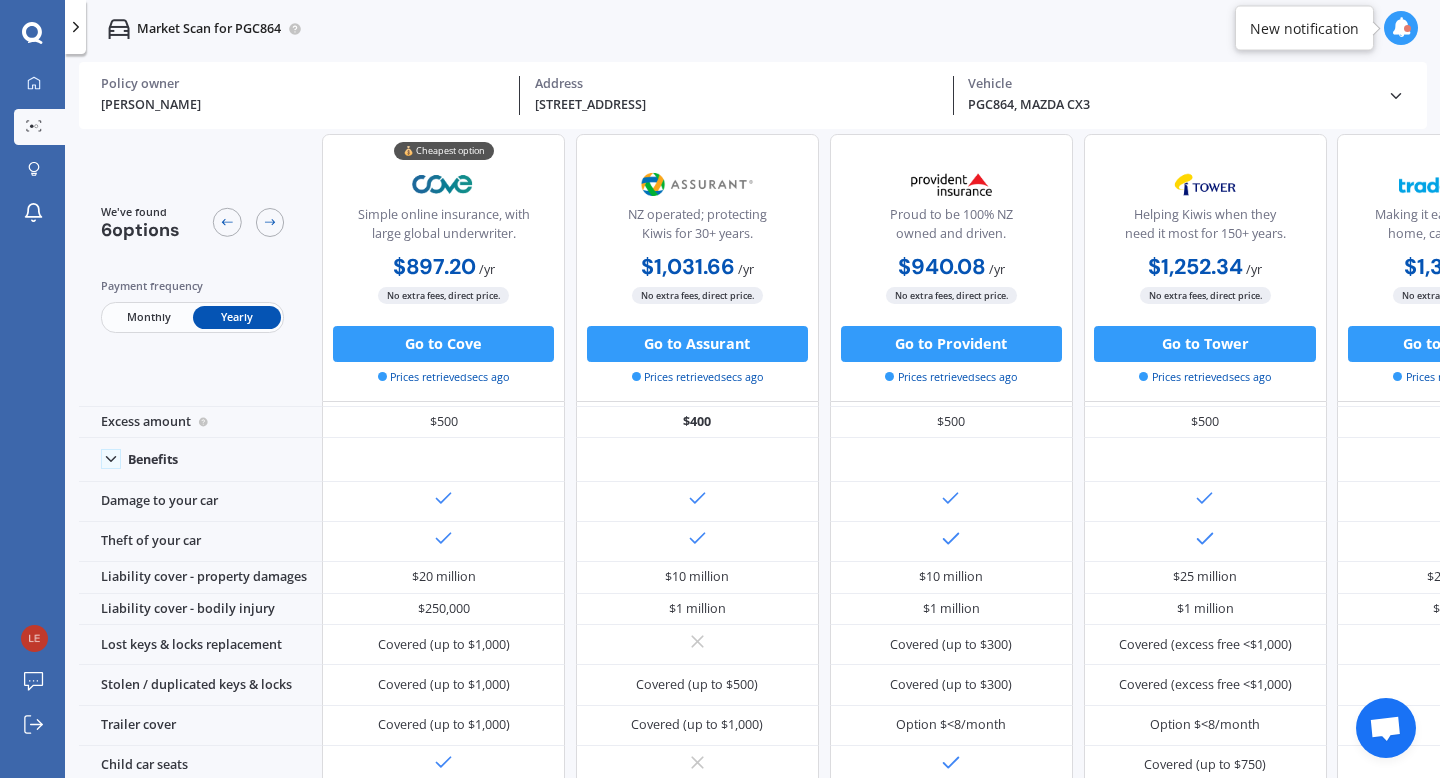 scroll, scrollTop: 0, scrollLeft: 0, axis: both 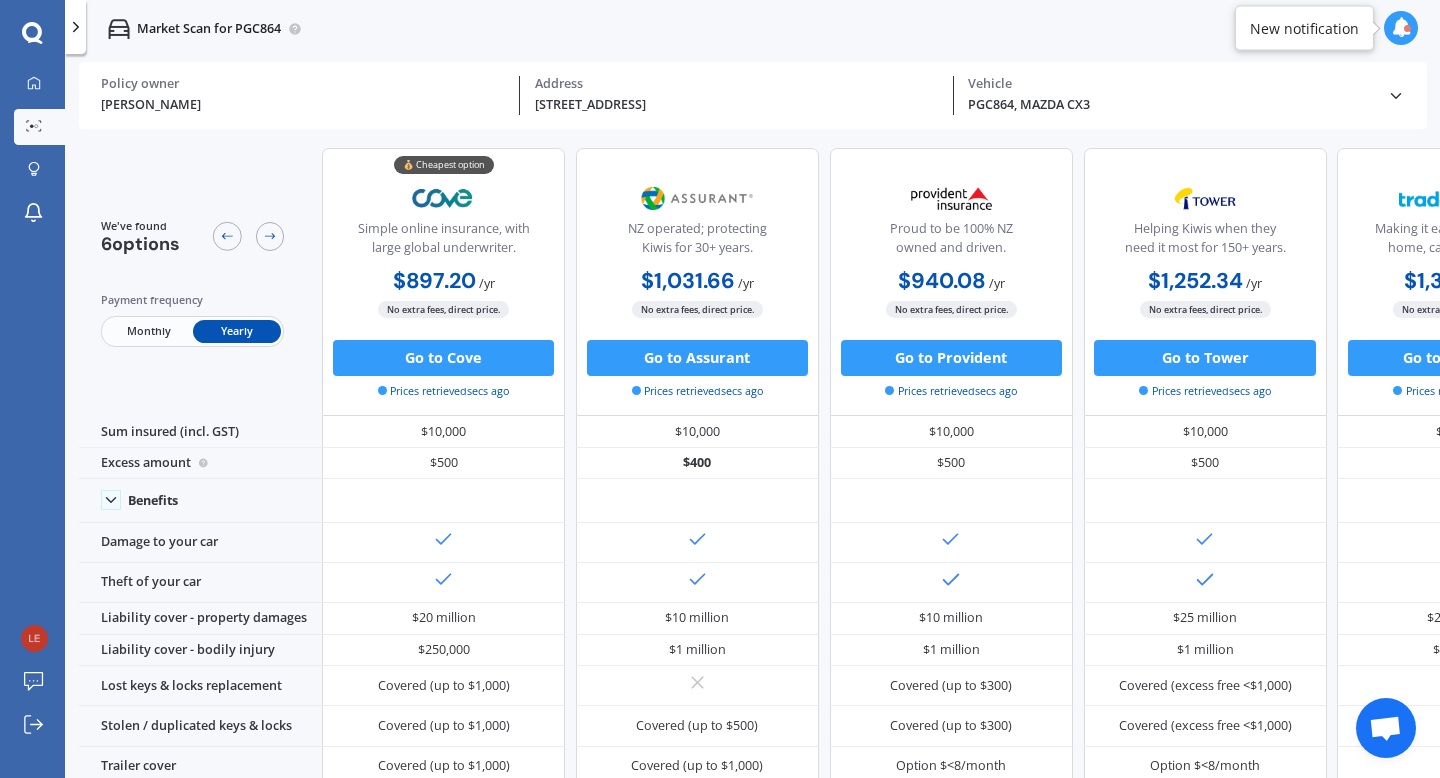 click on "[PERSON_NAME] van Policy owner [STREET_ADDRESS] Address PGC864, MAZDA CX3 Vehicle Policy owner [PERSON_NAME] van   Address [STREET_ADDRESS]   PGC864, MAZDA CX3   Date of birth [DEMOGRAPHIC_DATA] ([DEMOGRAPHIC_DATA].)   Licence type NZ Full   Driving experience 5+ years   Accident history None   Insurance type Comprehensive   (update) Finance No   Preferred sum insured $10,000   (update) Preferred excess $500   (update) Make MAZDA   Model CX3   Submodel FWD 2.0L GLX PETROL" at bounding box center [752, 95] 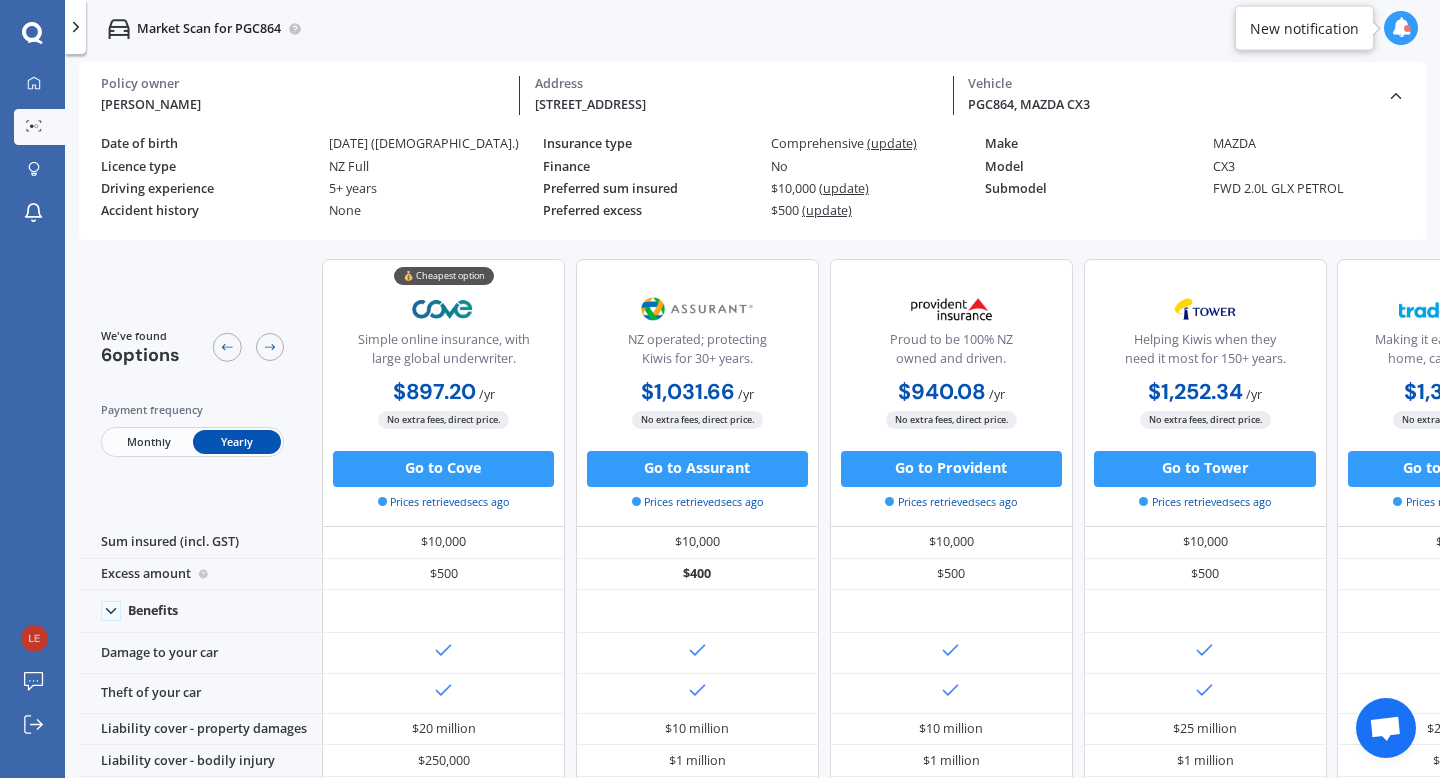 click 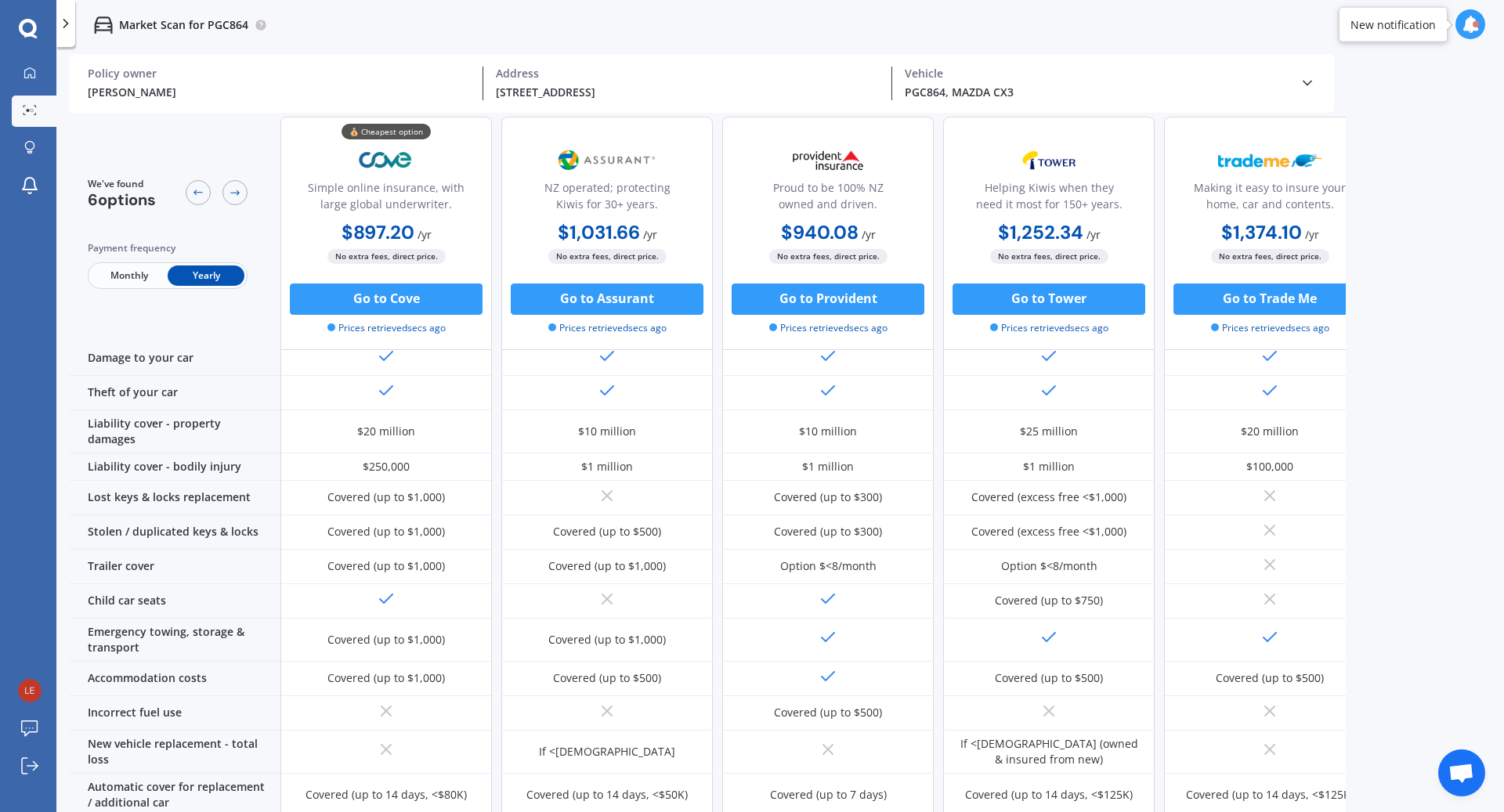 scroll, scrollTop: 0, scrollLeft: 0, axis: both 